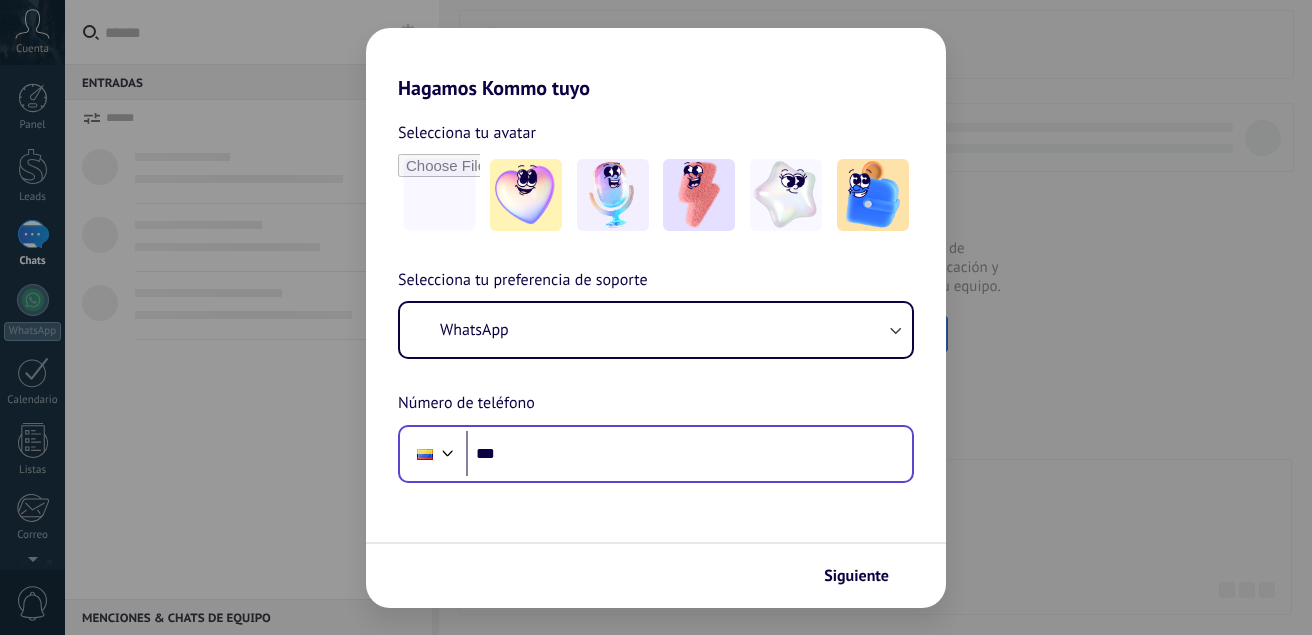 scroll, scrollTop: 0, scrollLeft: 0, axis: both 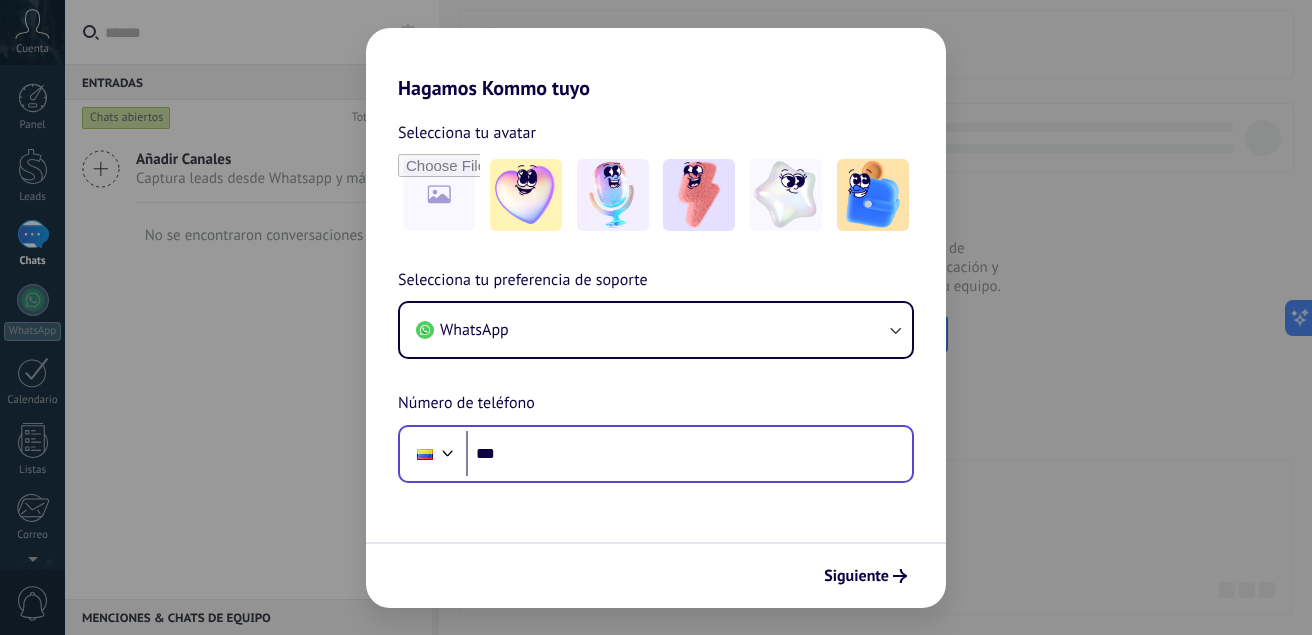 click on "***" at bounding box center [689, 454] 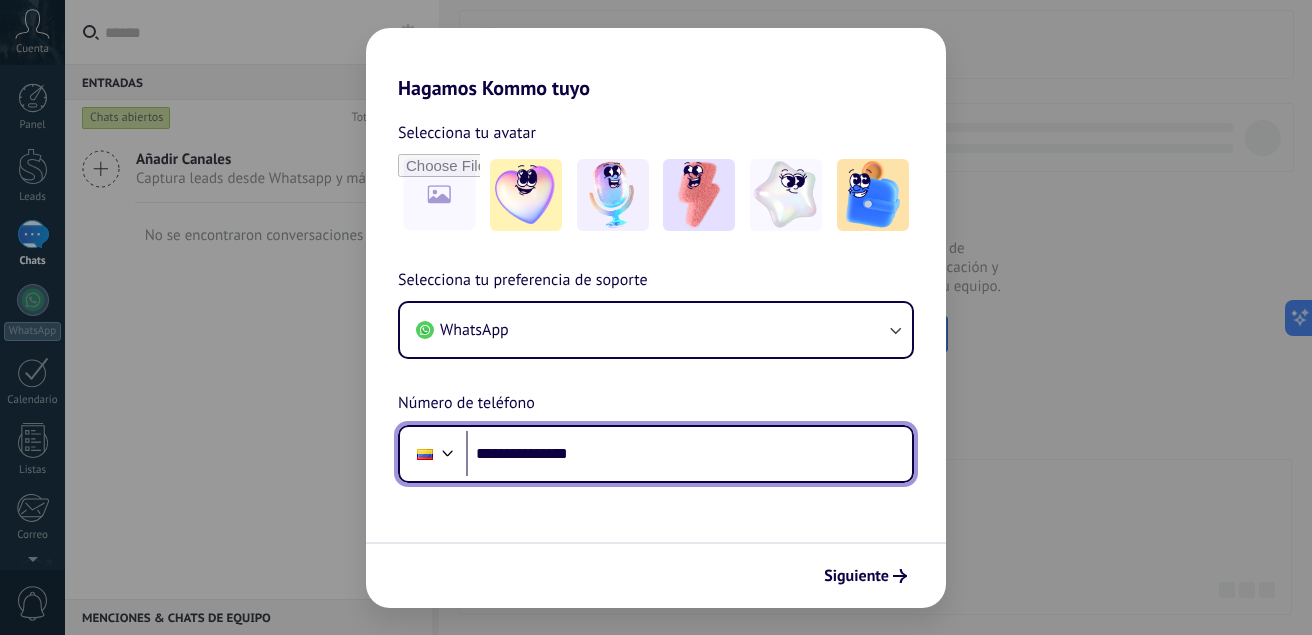 type on "**********" 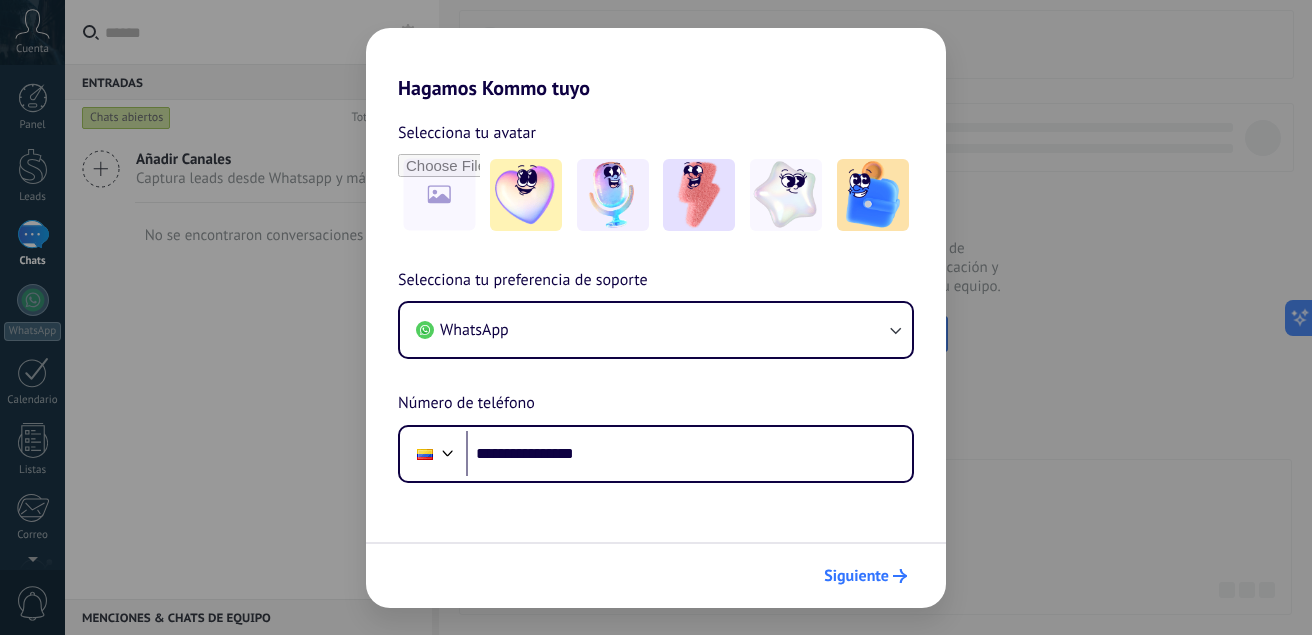 click on "Siguiente" at bounding box center (856, 576) 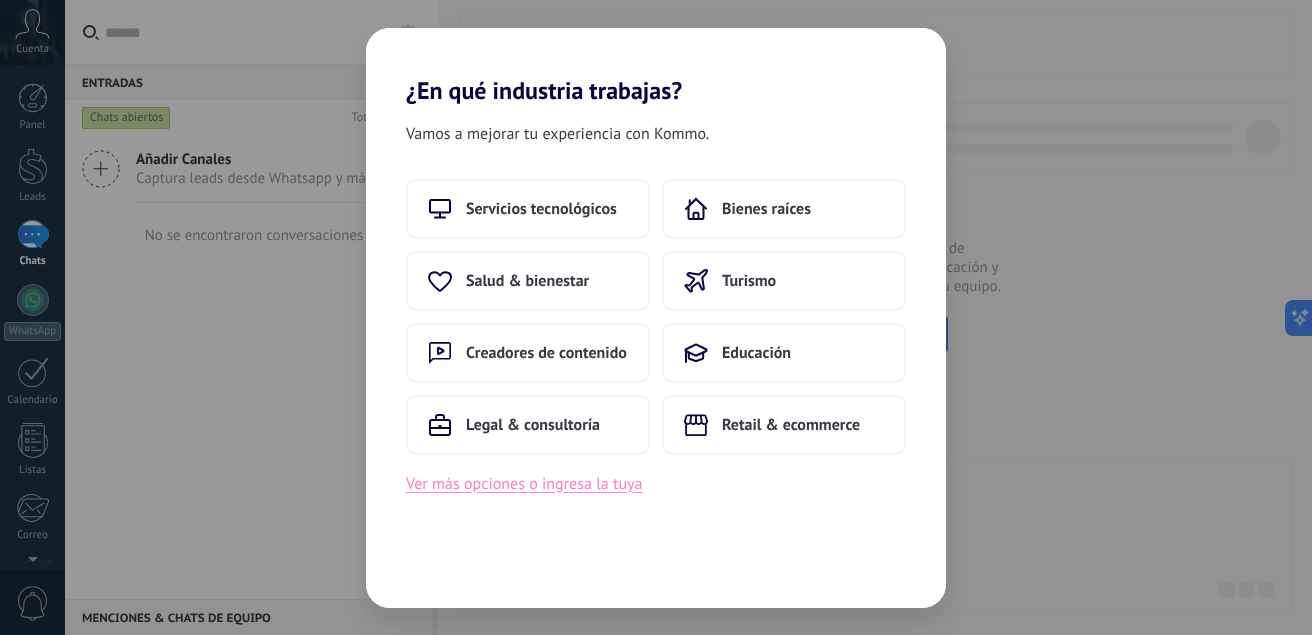 click on "Ver más opciones o ingresa la tuya" at bounding box center [524, 484] 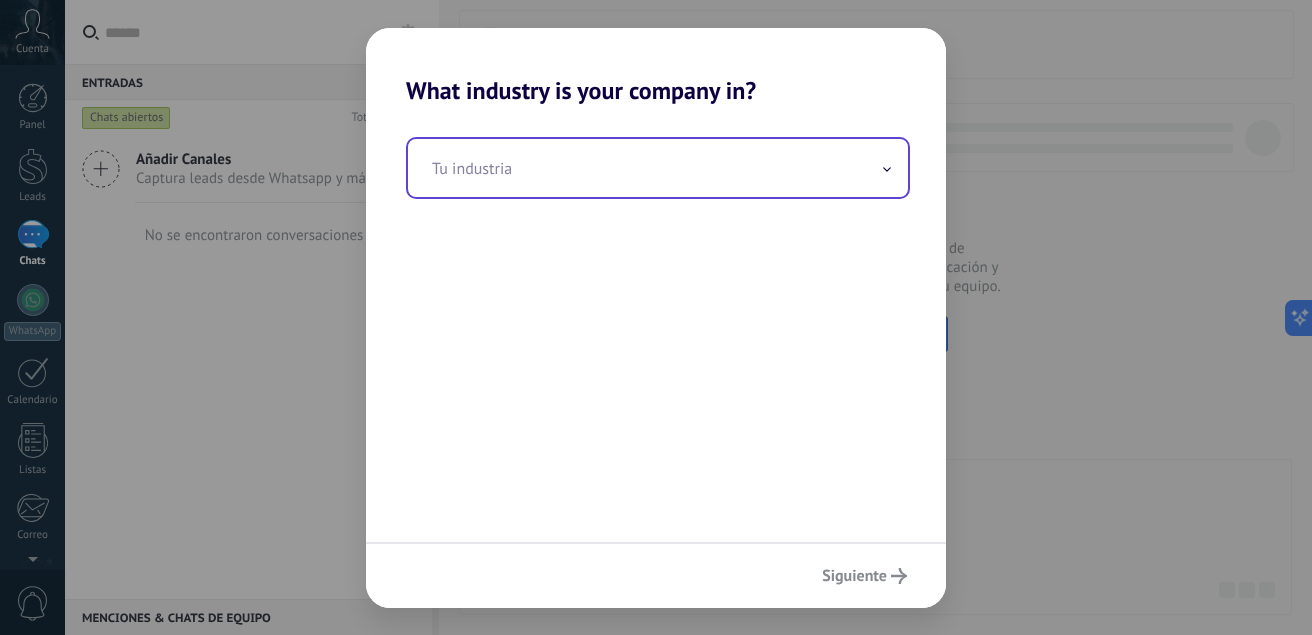 click at bounding box center (658, 168) 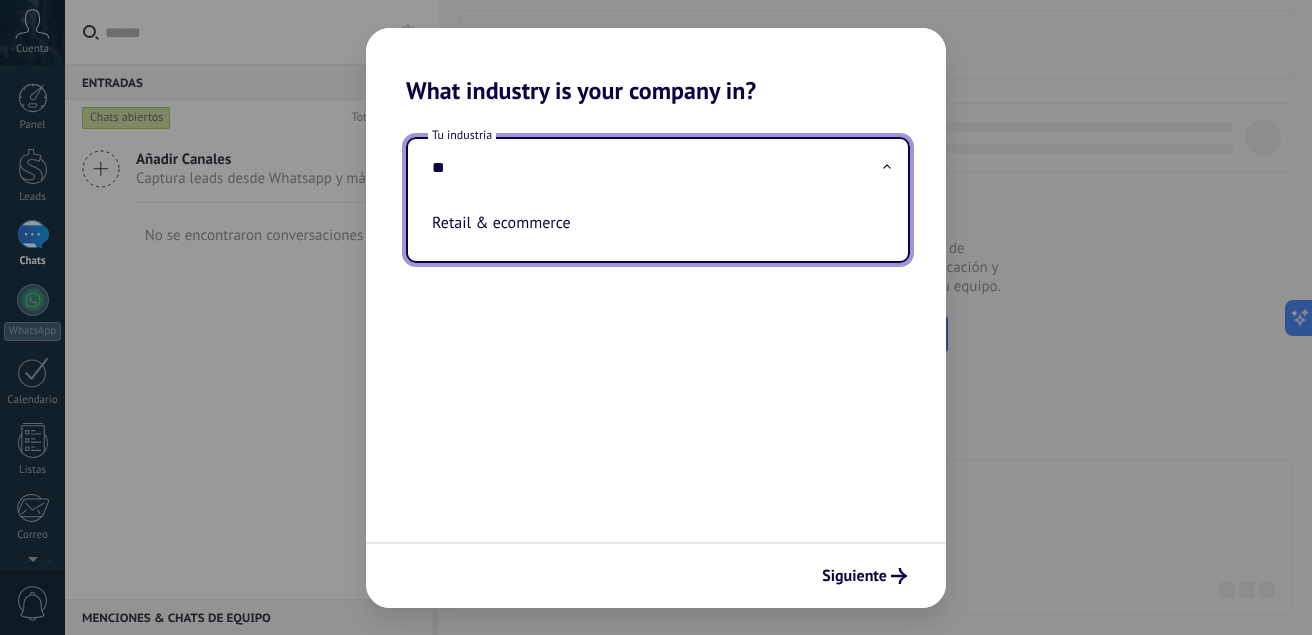 type on "*" 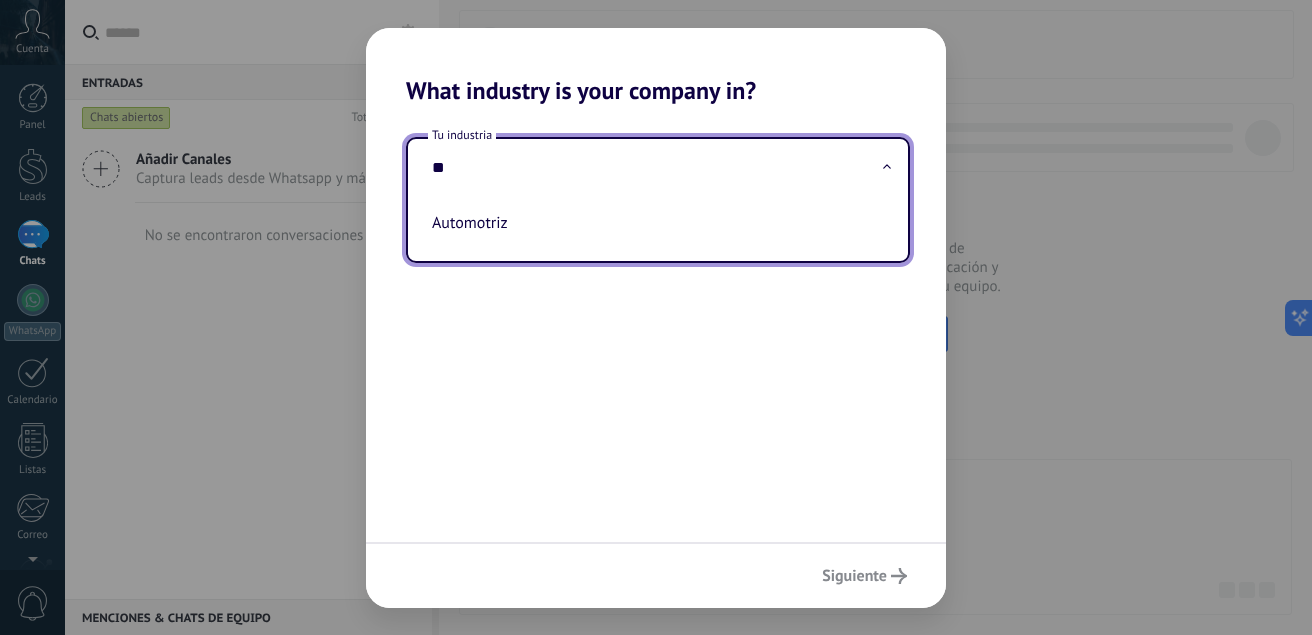 type on "*" 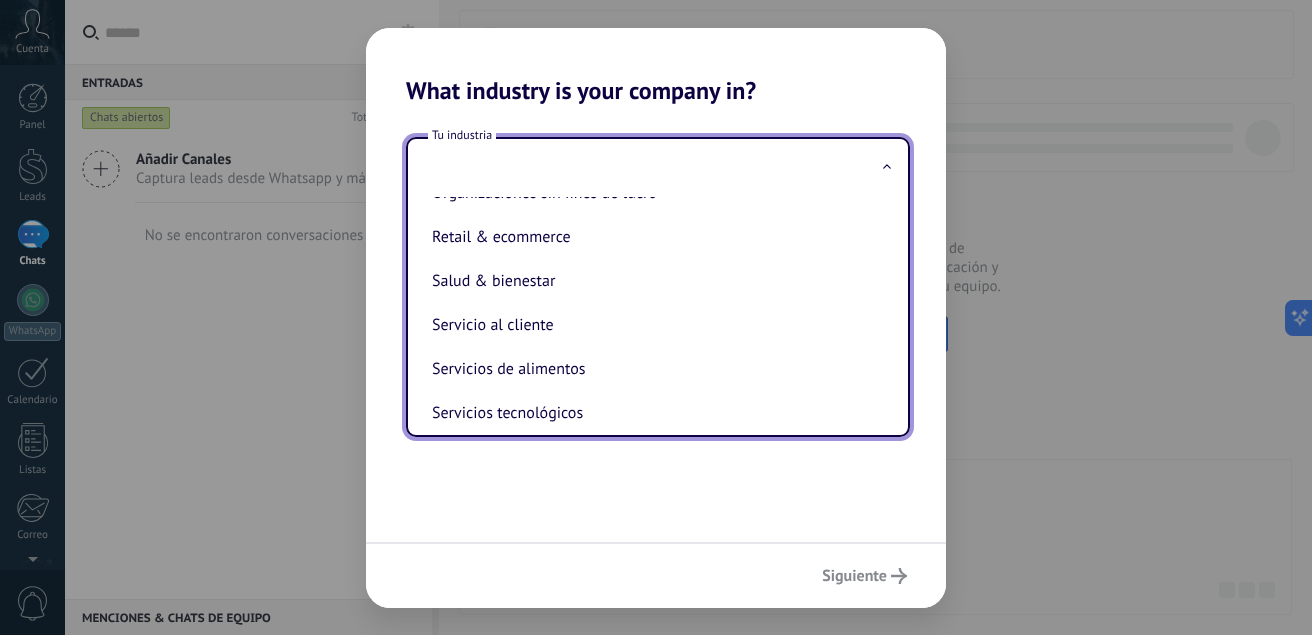 scroll, scrollTop: 392, scrollLeft: 0, axis: vertical 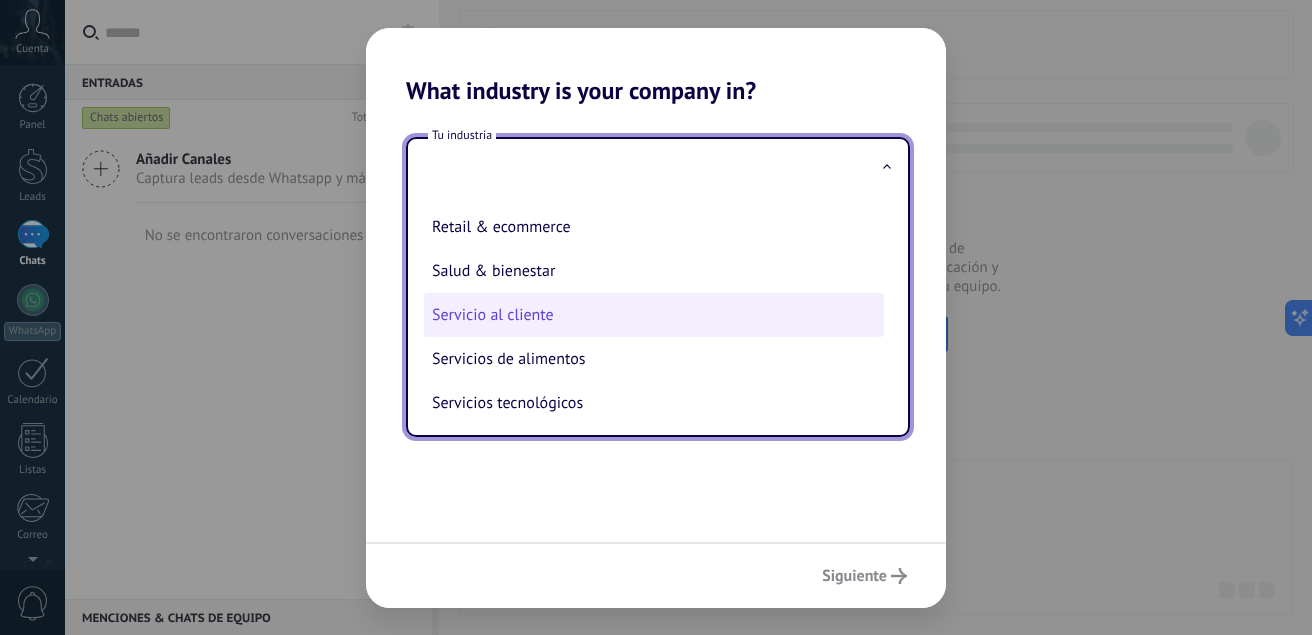 click on "Servicio al cliente" at bounding box center [654, 315] 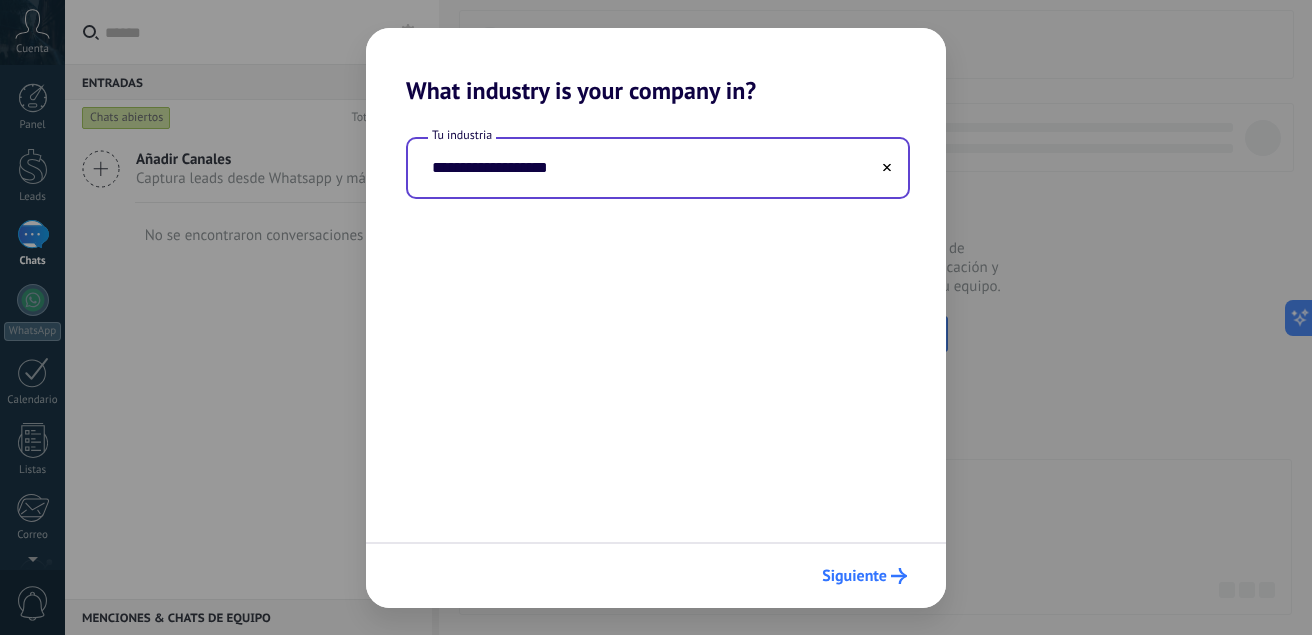 click on "Siguiente" at bounding box center [854, 576] 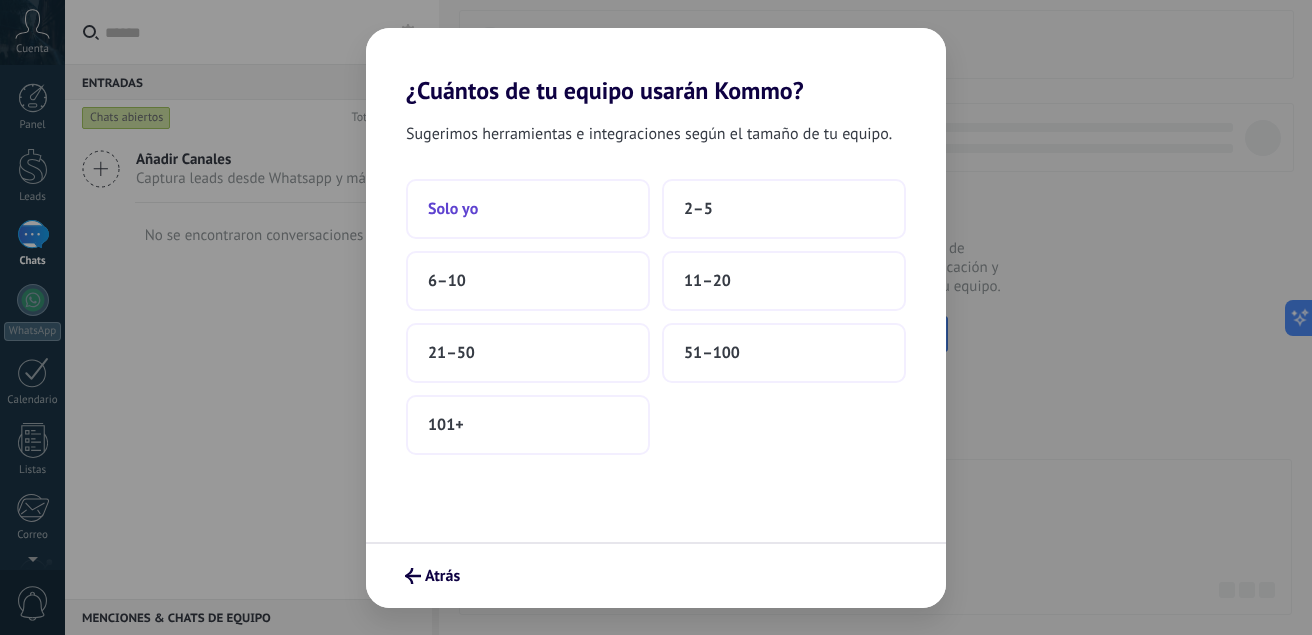 click on "Solo yo" at bounding box center [528, 209] 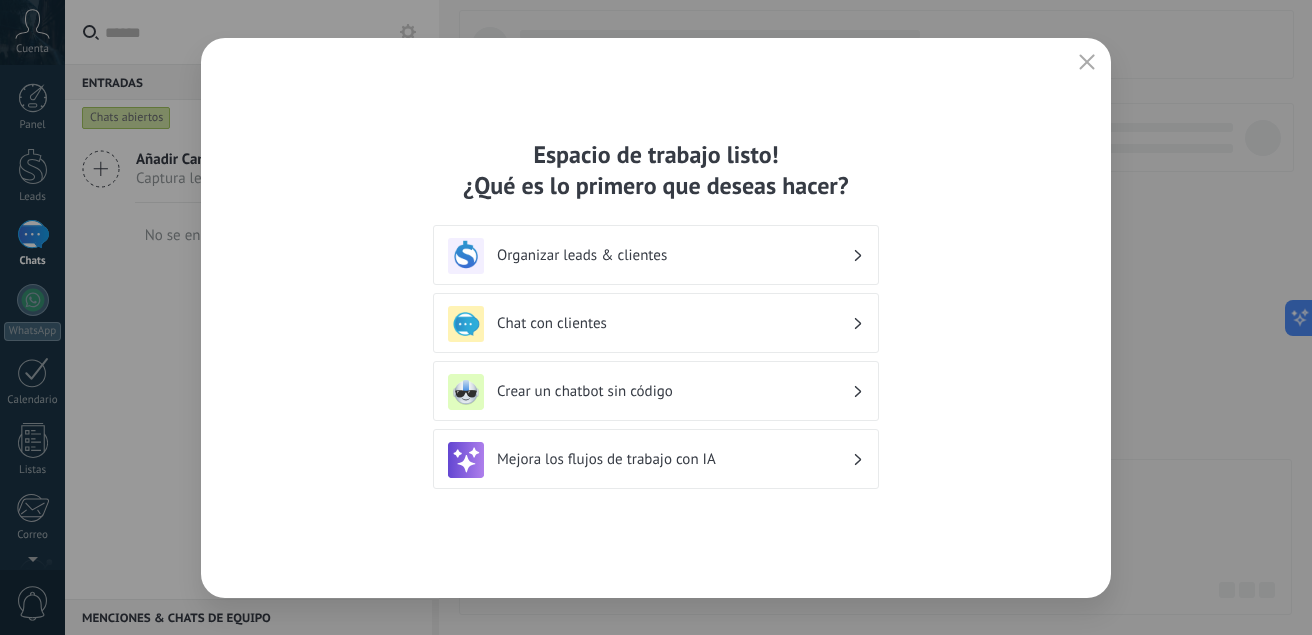 click 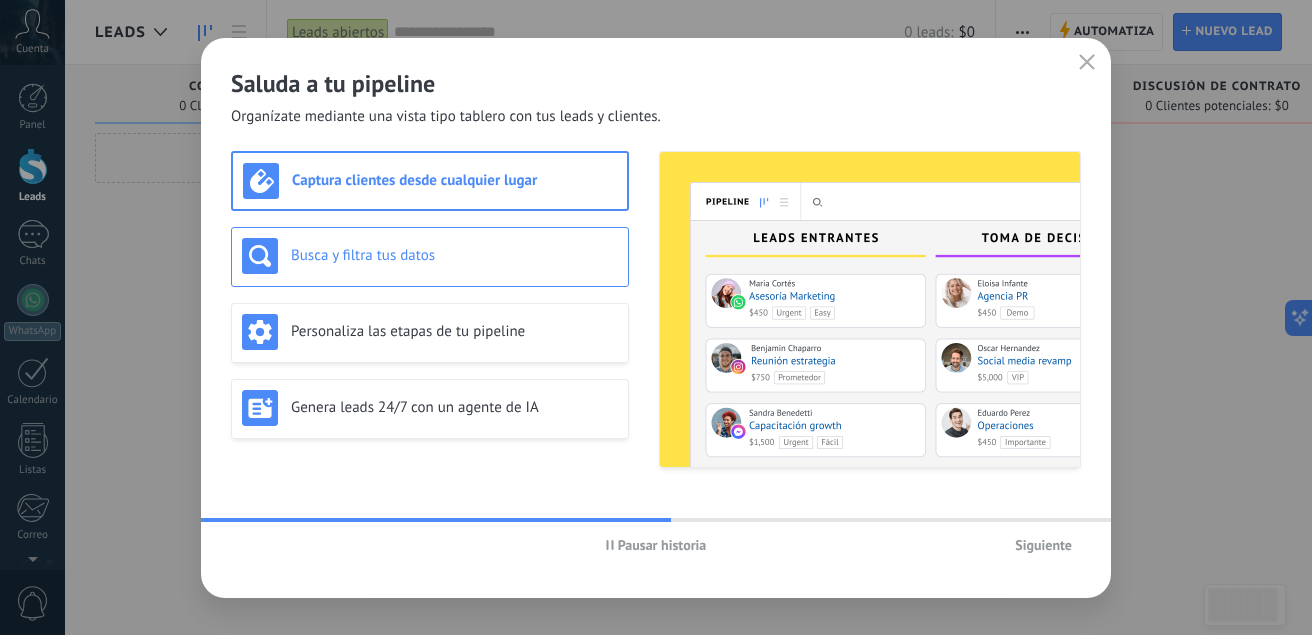 click on "Busca y filtra tus datos" at bounding box center (454, 255) 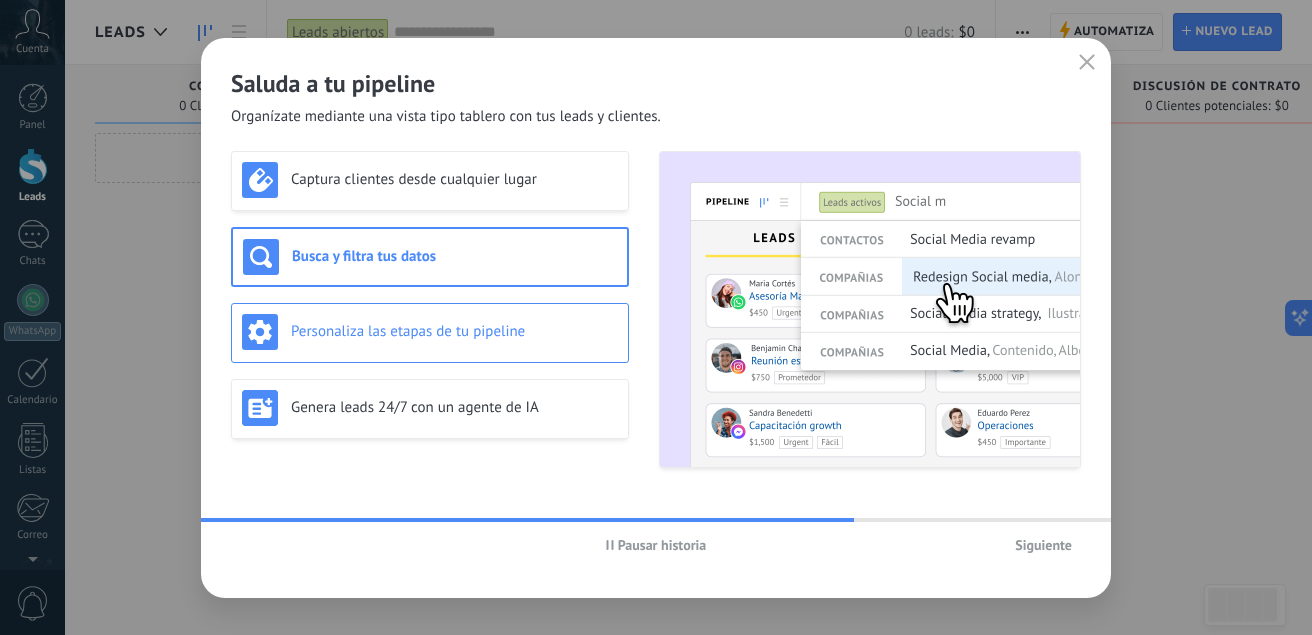 click on "Personaliza las etapas de tu pipeline" at bounding box center (454, 331) 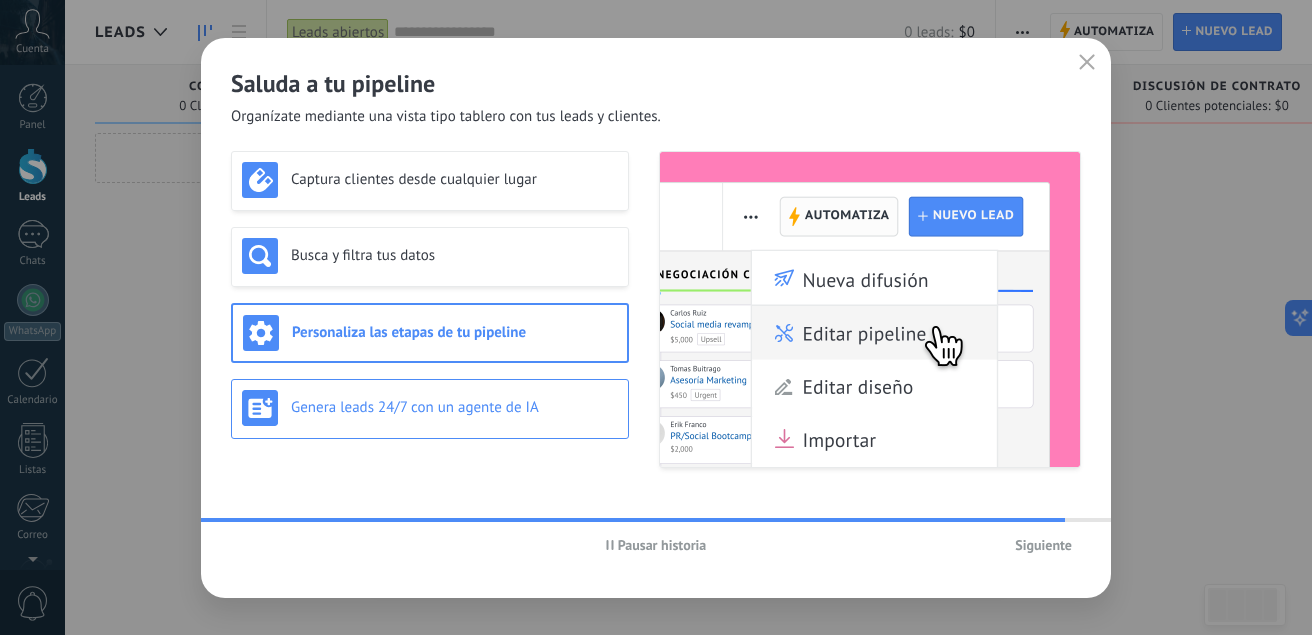 click on "Genera leads 24/7 con un agente de IA" at bounding box center [454, 407] 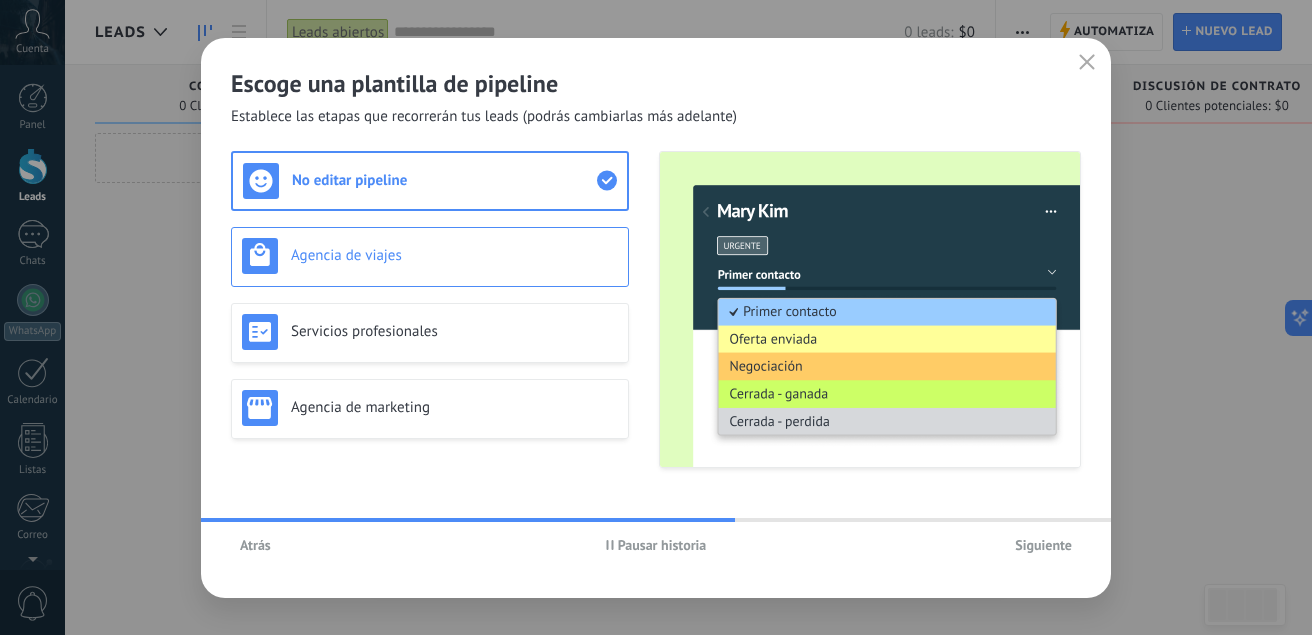 click on "Agencia de viajes" at bounding box center [430, 256] 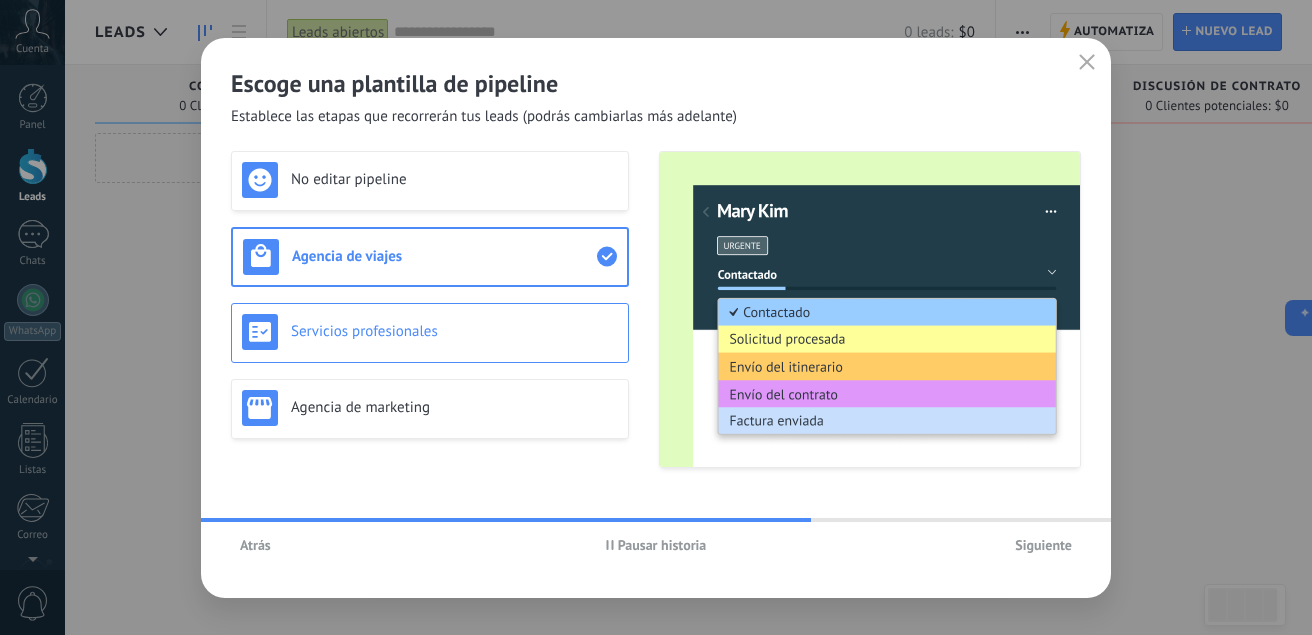 click on "Servicios profesionales" at bounding box center [430, 332] 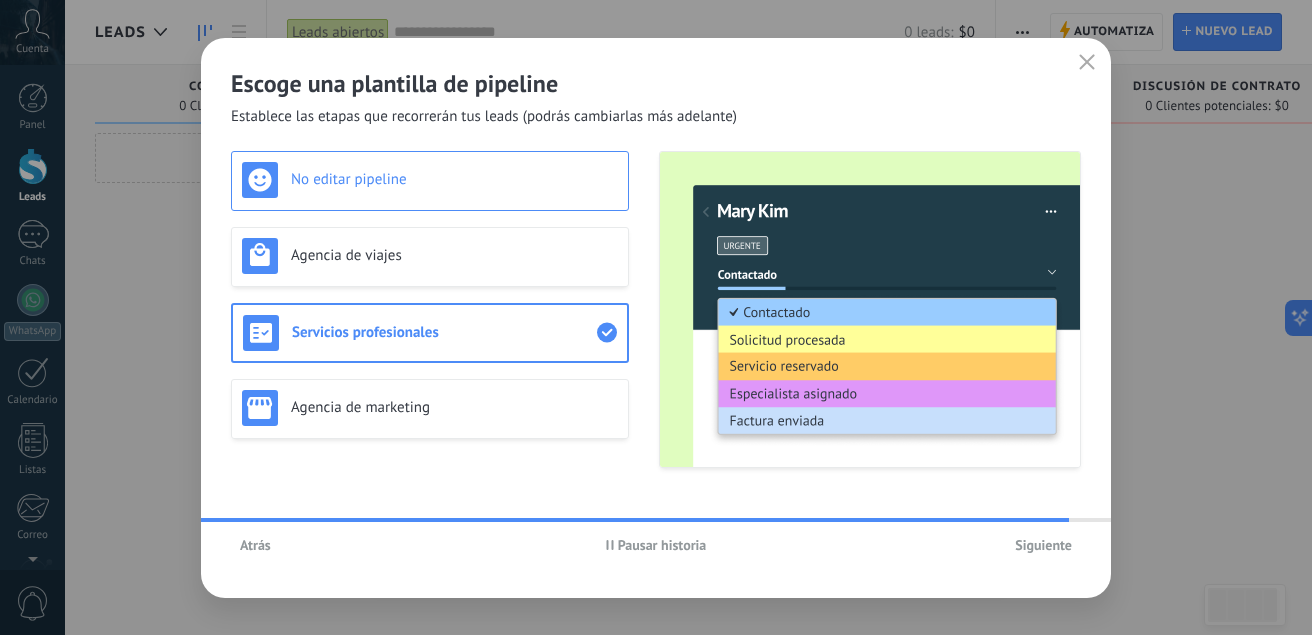 click on "No editar pipeline" at bounding box center [430, 180] 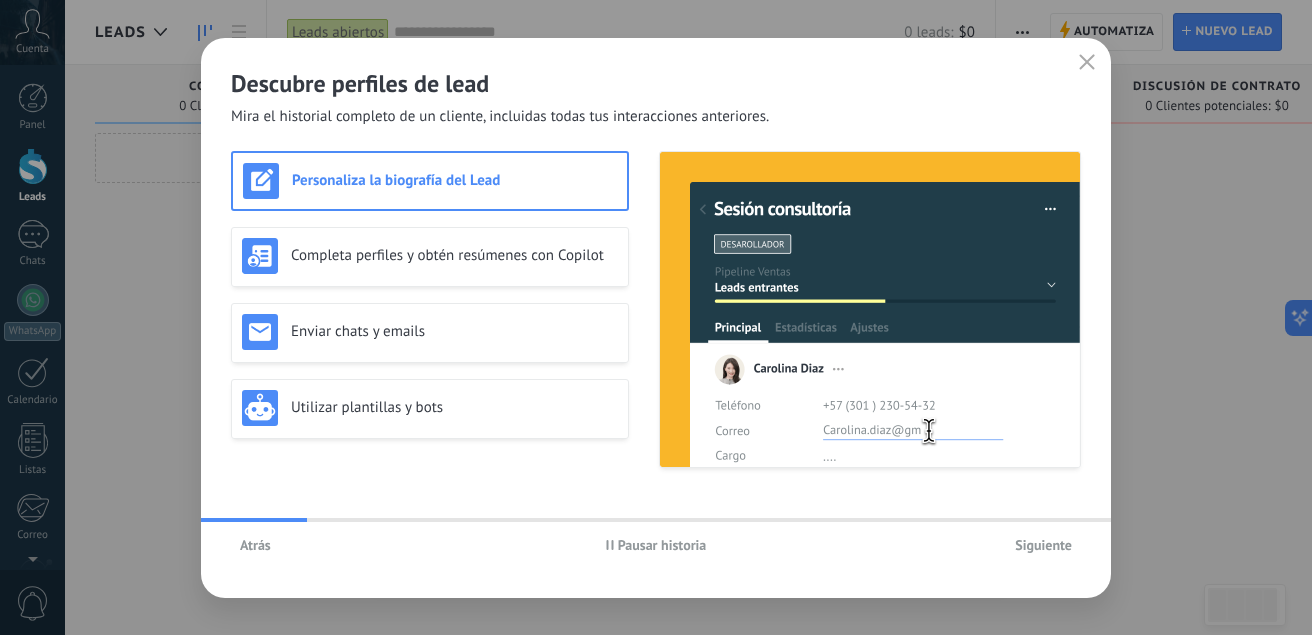 click on "Atrás" at bounding box center [255, 545] 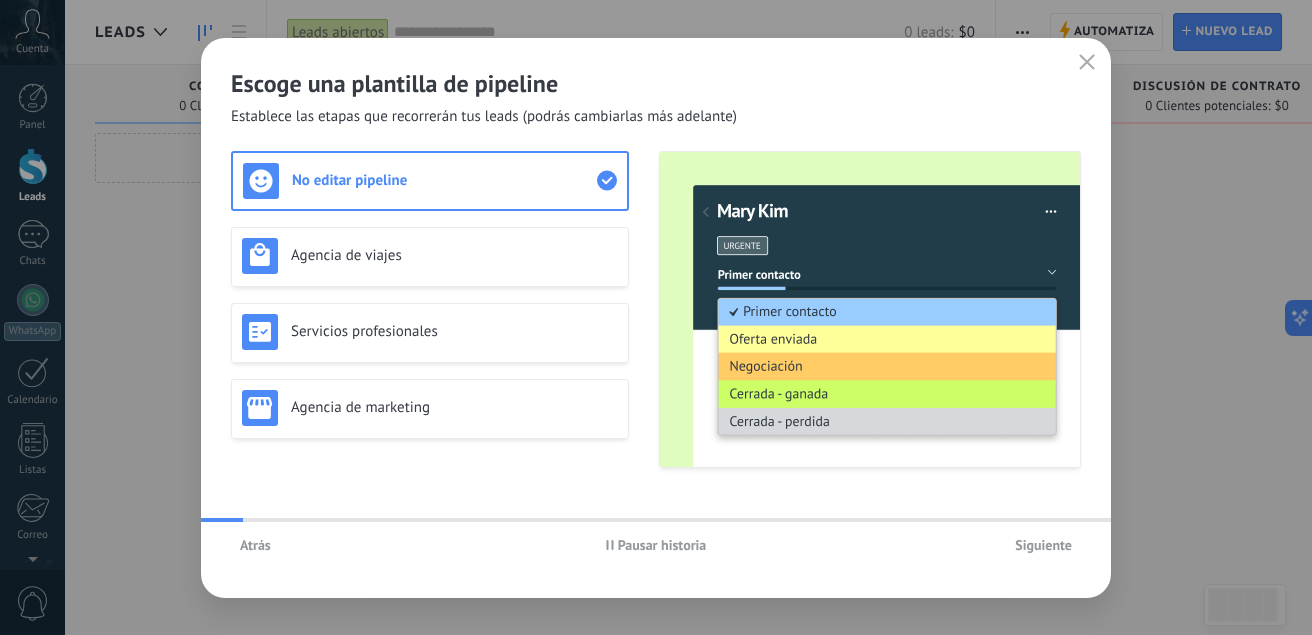 click on "Atrás" at bounding box center [255, 545] 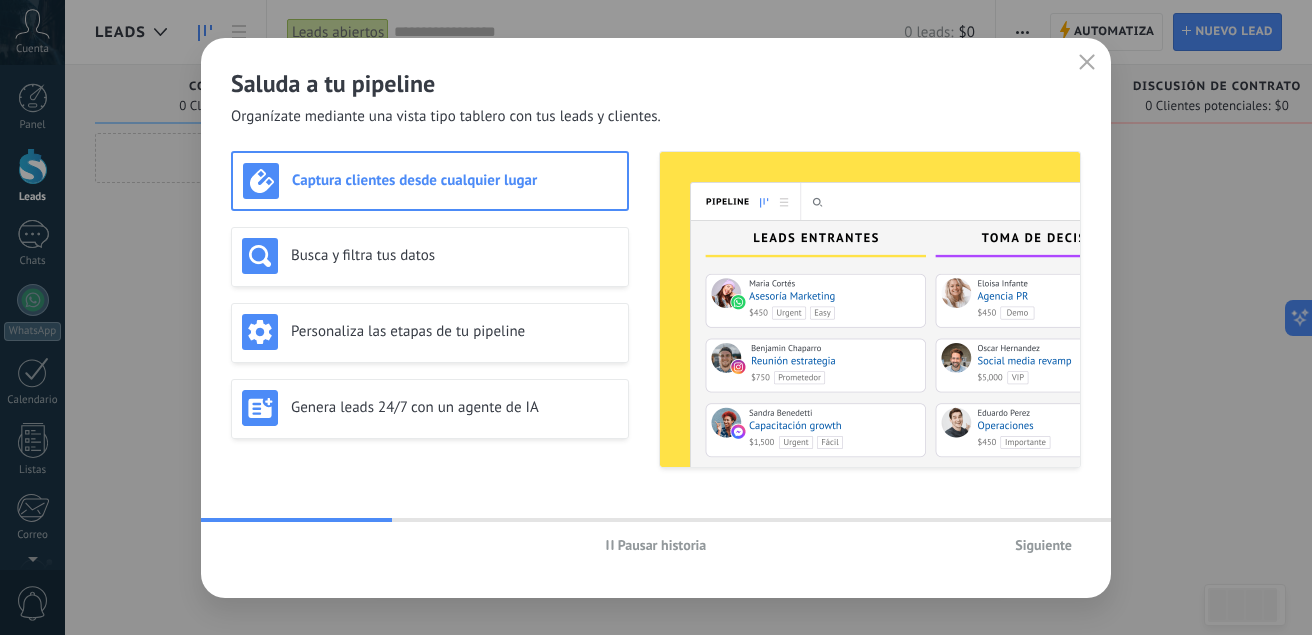 click on "Captura clientes desde cualquier lugar" at bounding box center (454, 180) 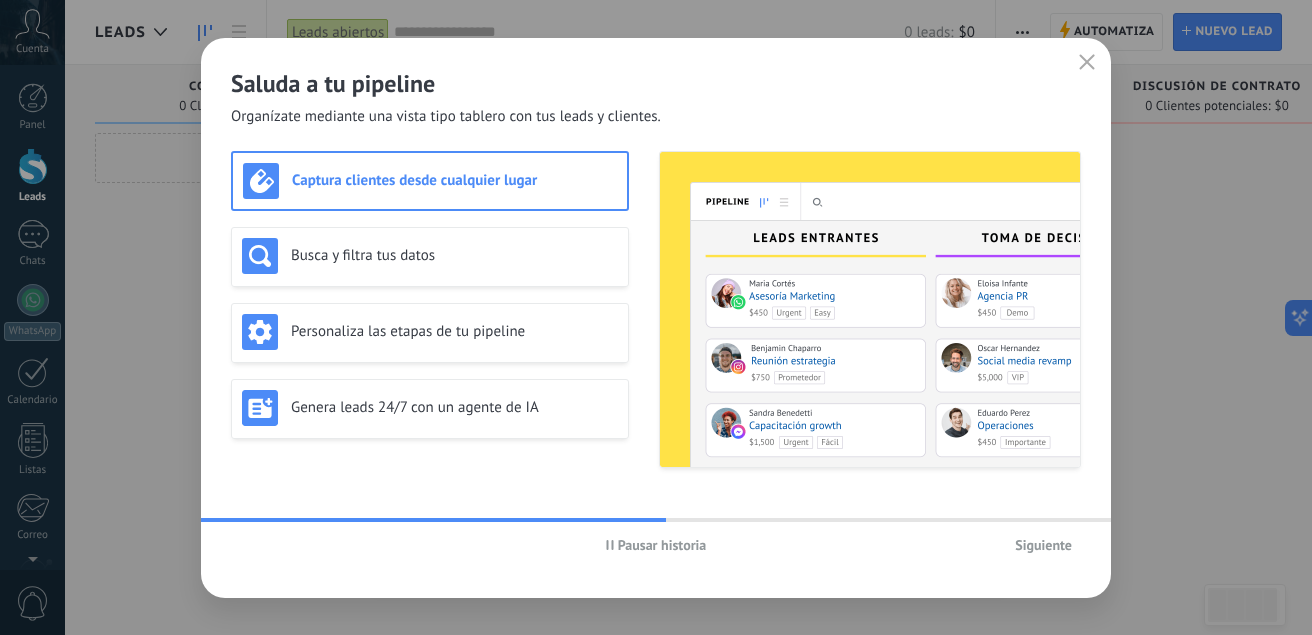 click on "Siguiente" at bounding box center (1043, 545) 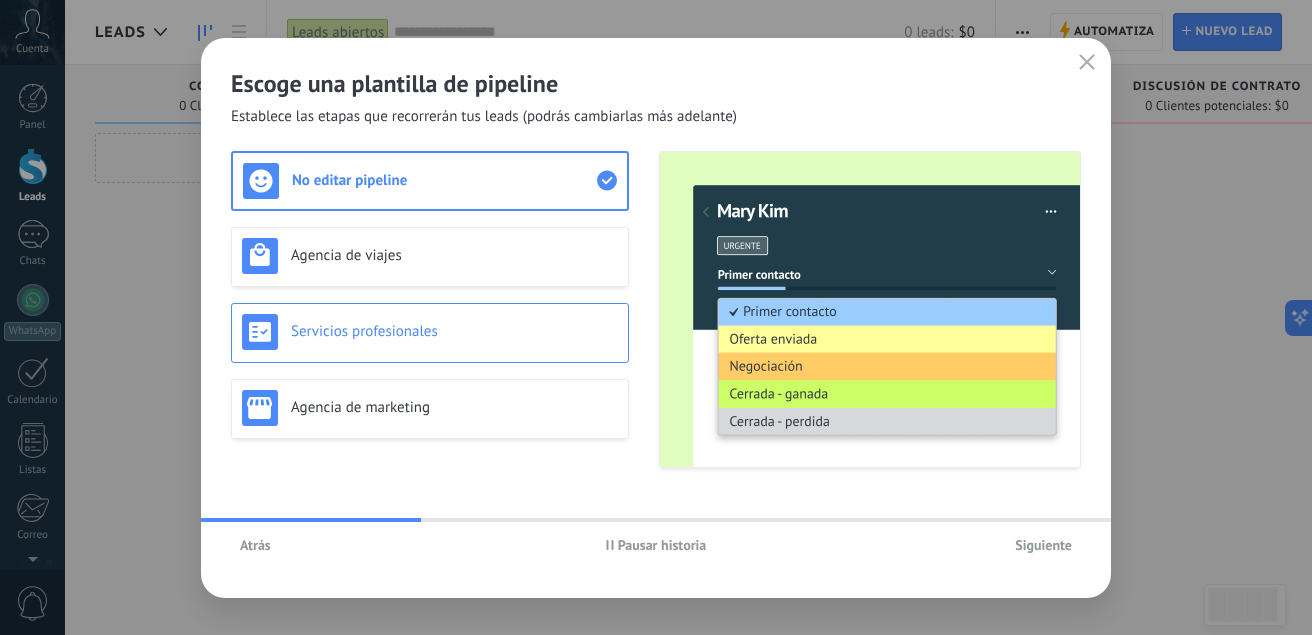 click on "Servicios profesionales" at bounding box center (430, 332) 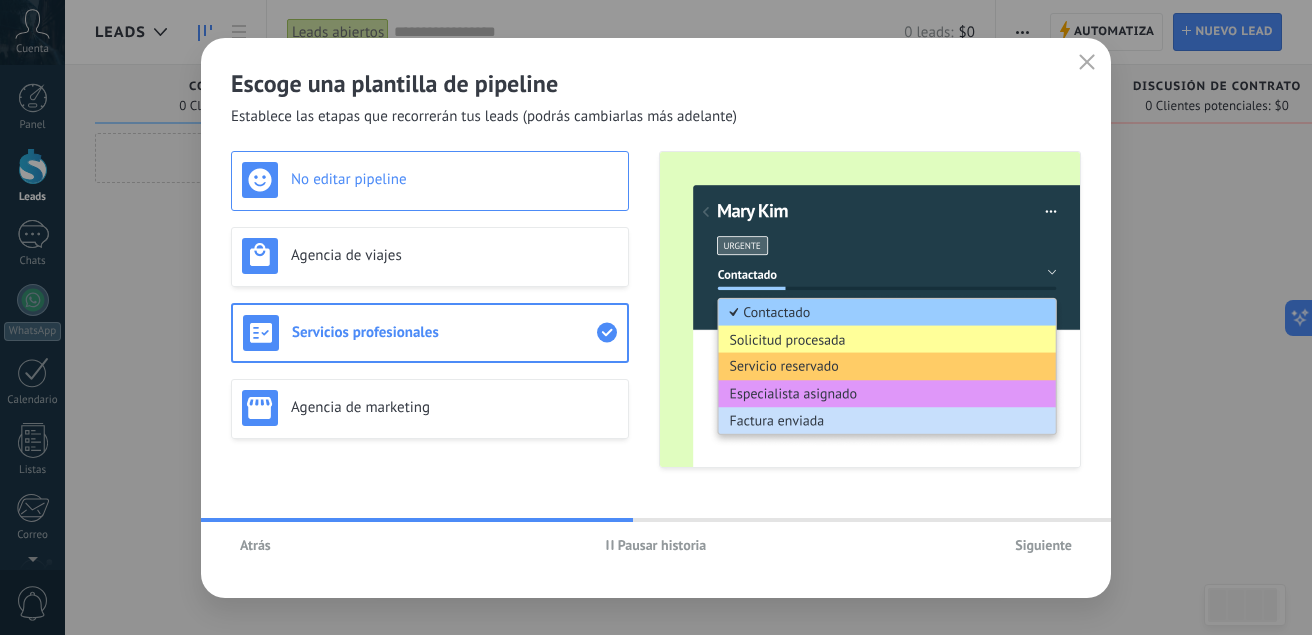 click on "No editar pipeline" at bounding box center (430, 181) 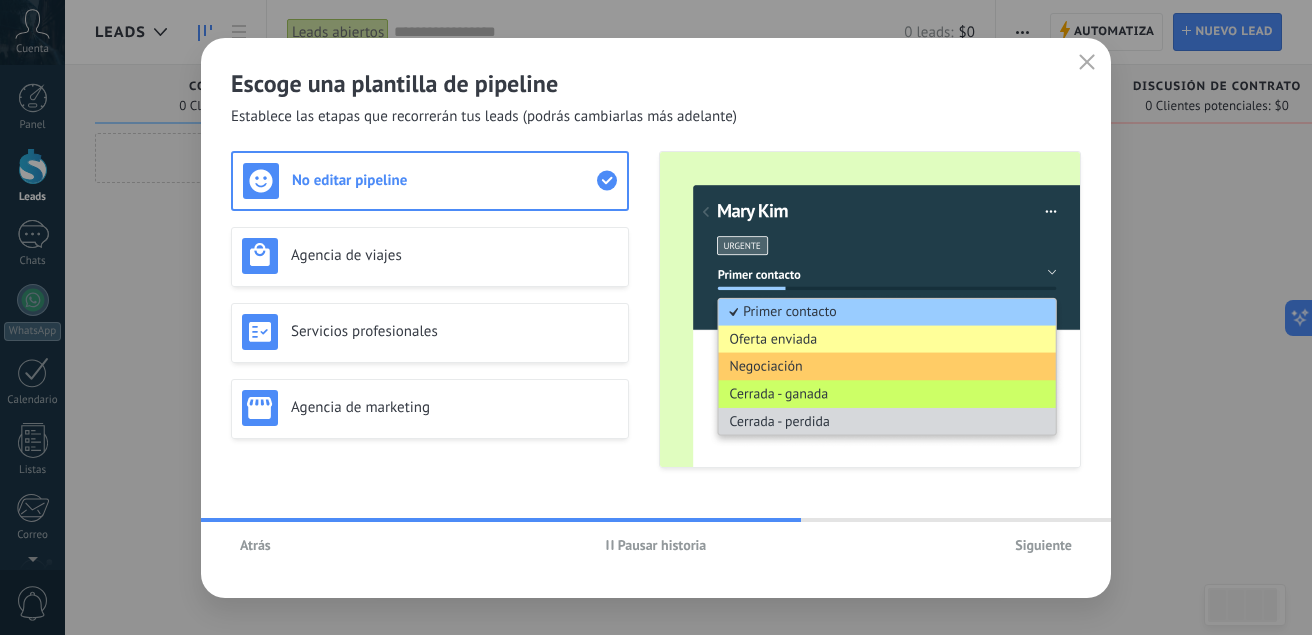 click on "Siguiente" at bounding box center [1043, 545] 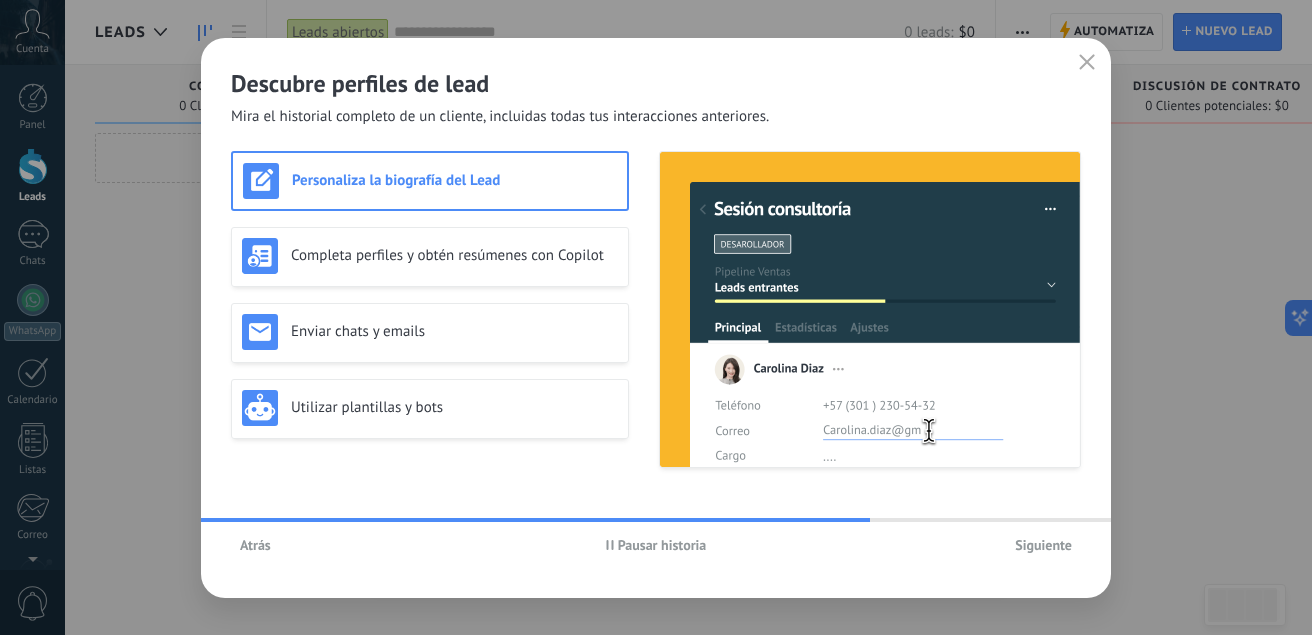 click on "Pausar historia" at bounding box center (662, 545) 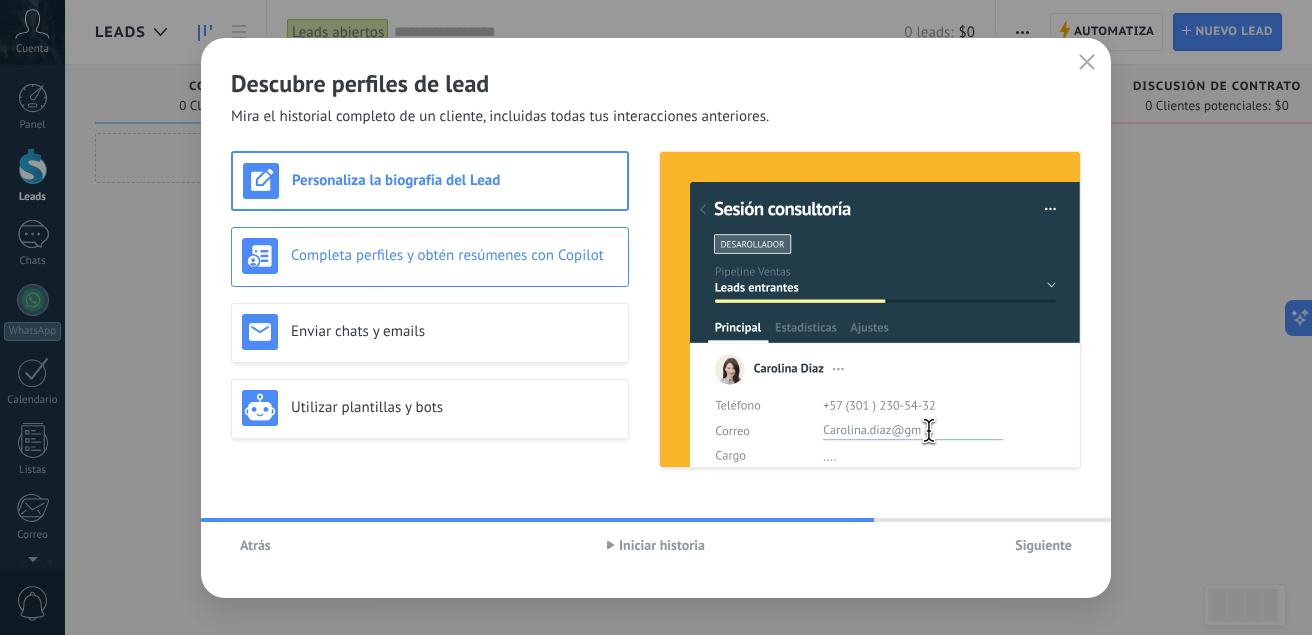 click on "Completa perfiles y obtén resúmenes con Copilot" at bounding box center [454, 255] 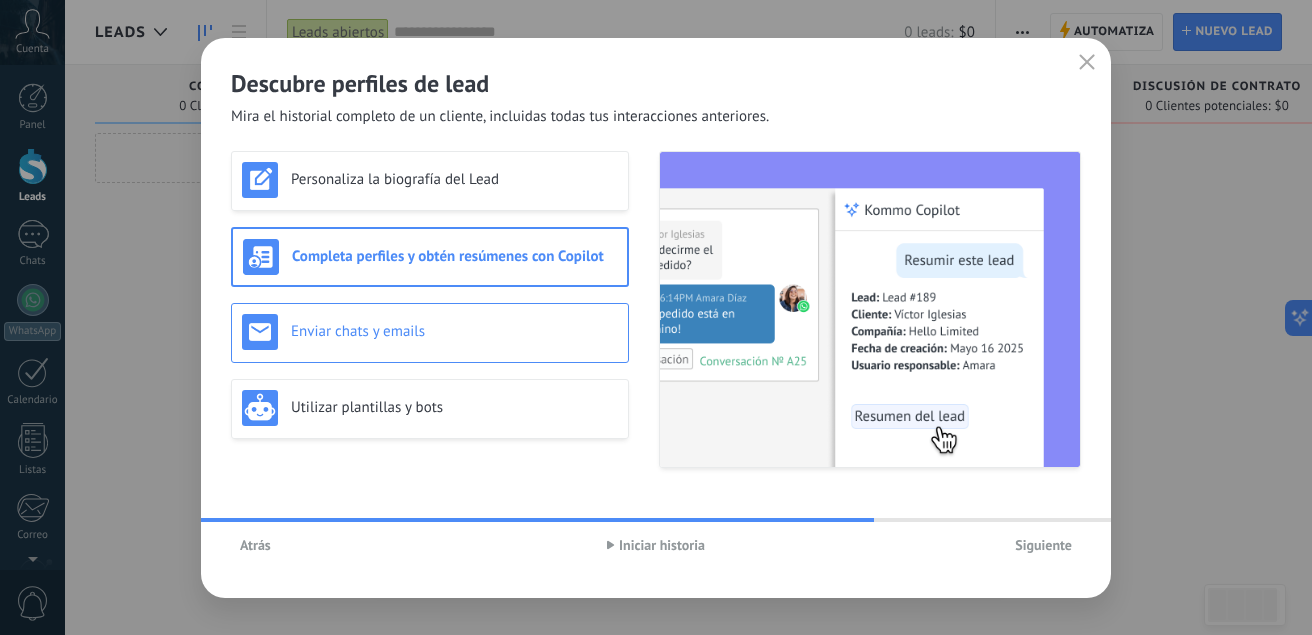 click on "Enviar chats y emails" at bounding box center [430, 332] 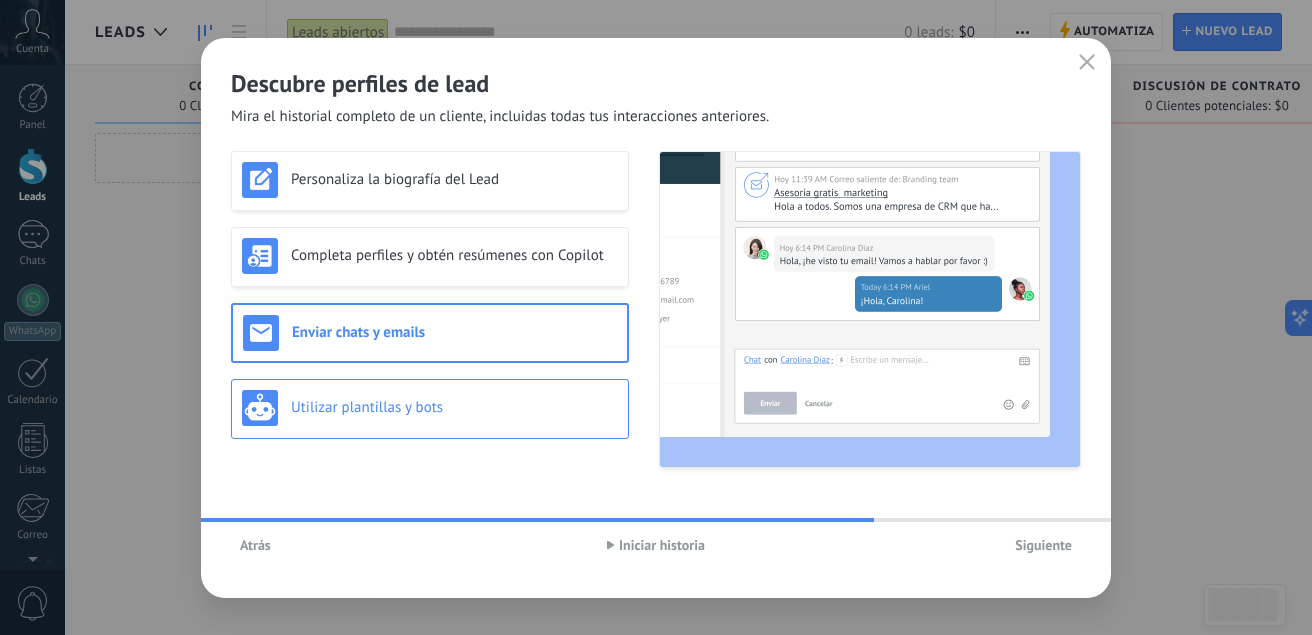 click on "Utilizar plantillas y bots" at bounding box center [454, 407] 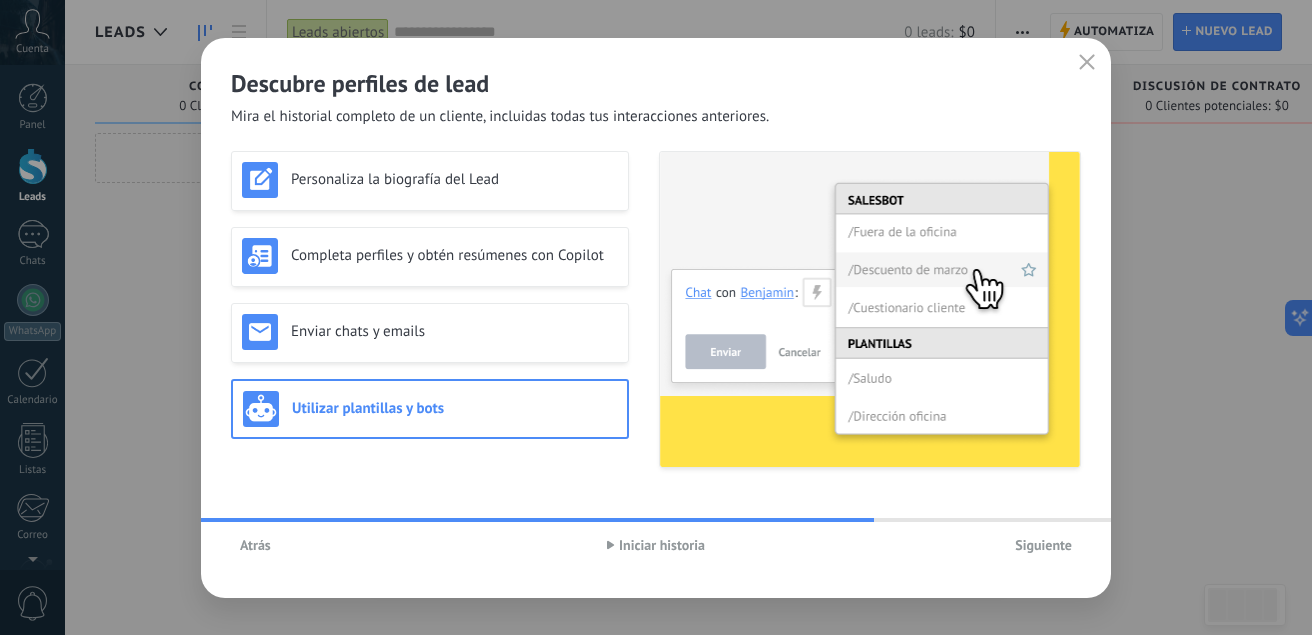 click on "Siguiente" at bounding box center [1043, 545] 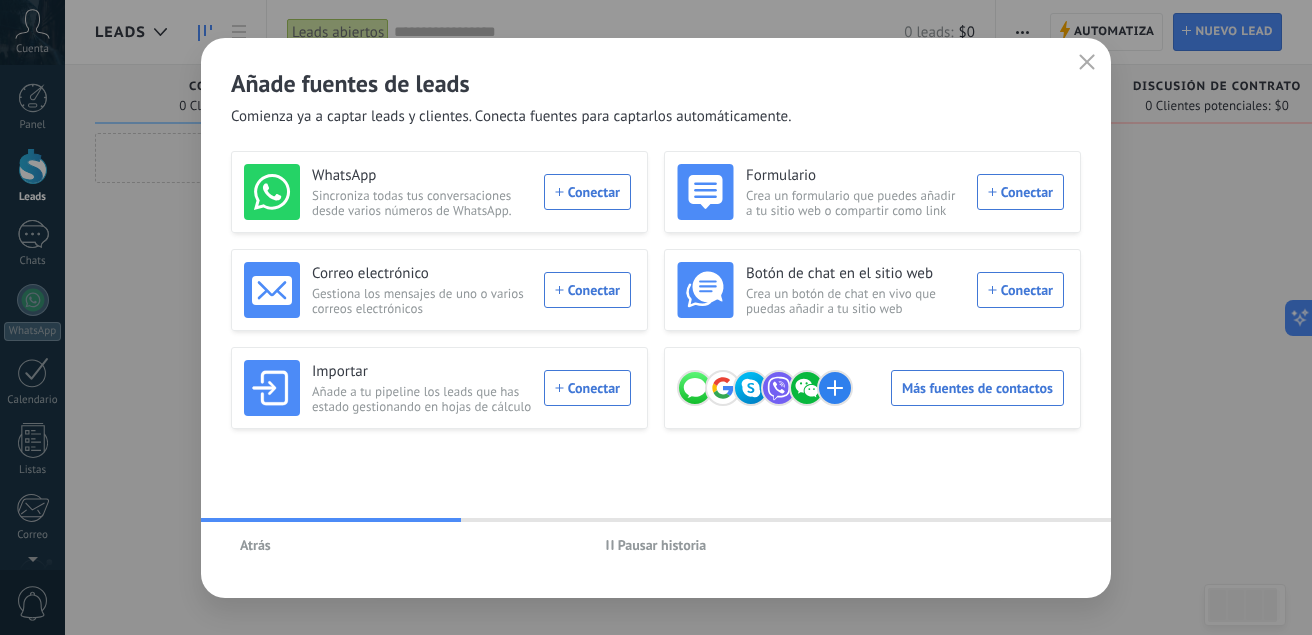 click on "Pausar historia" at bounding box center (662, 545) 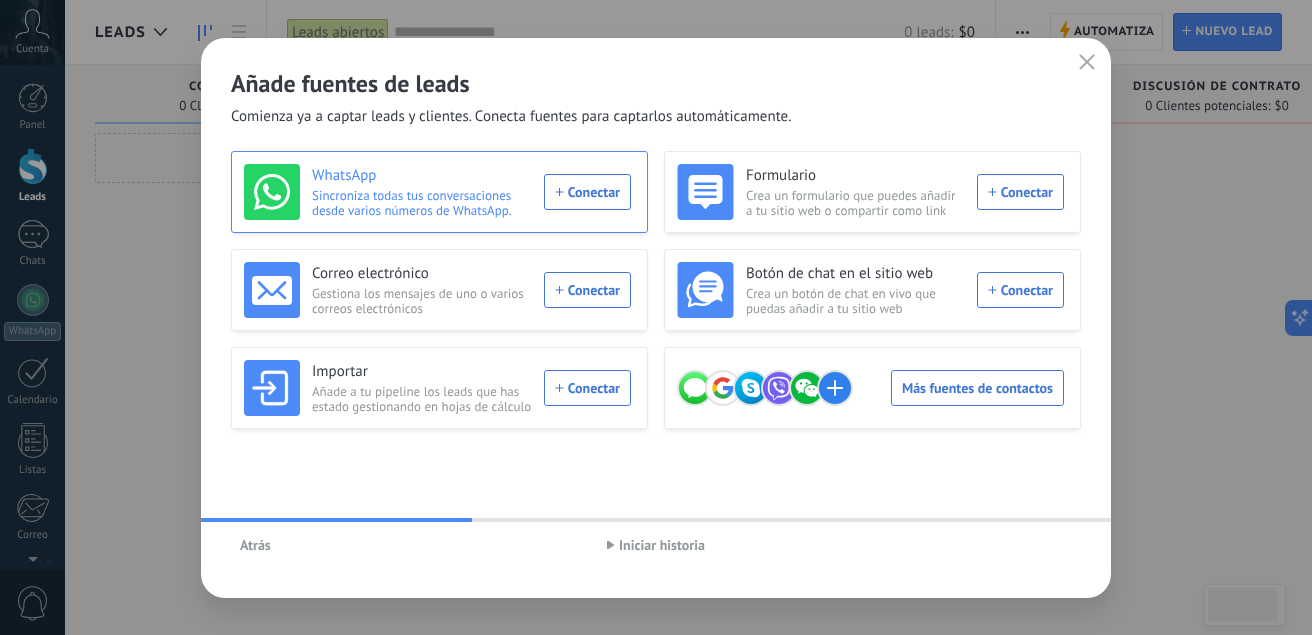 click on "WhatsApp Sincroniza todas tus conversaciones desde varios números de WhatsApp. Conectar" at bounding box center [437, 192] 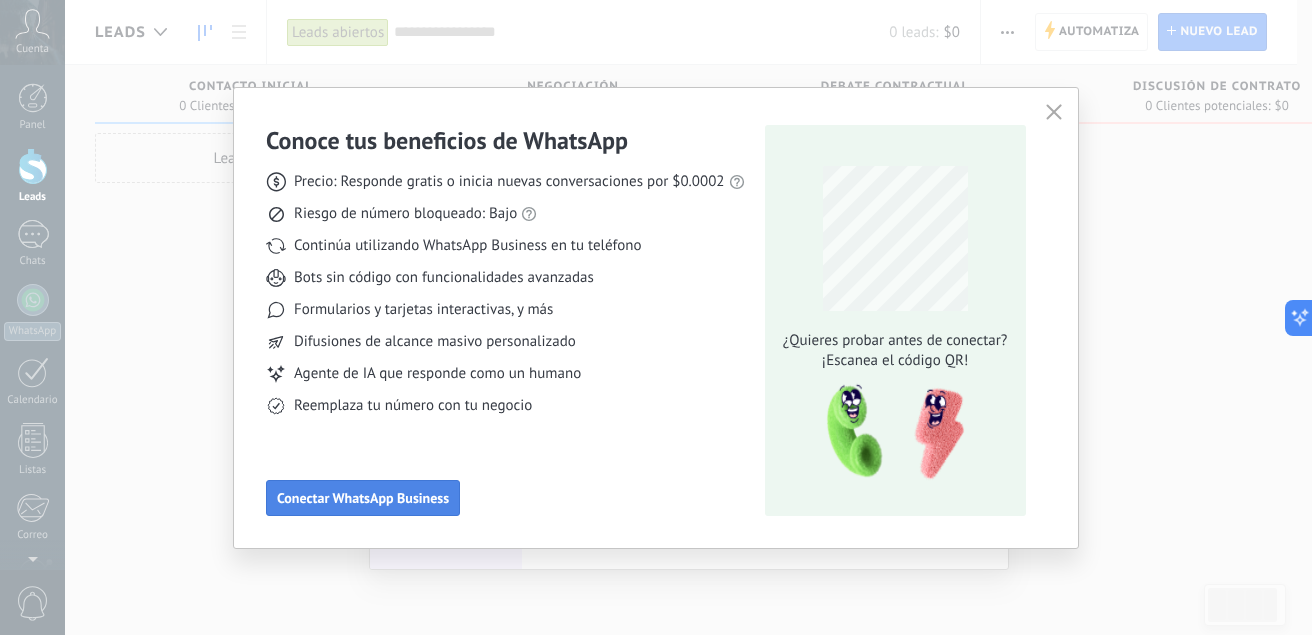 click on "Conectar WhatsApp Business" at bounding box center [363, 498] 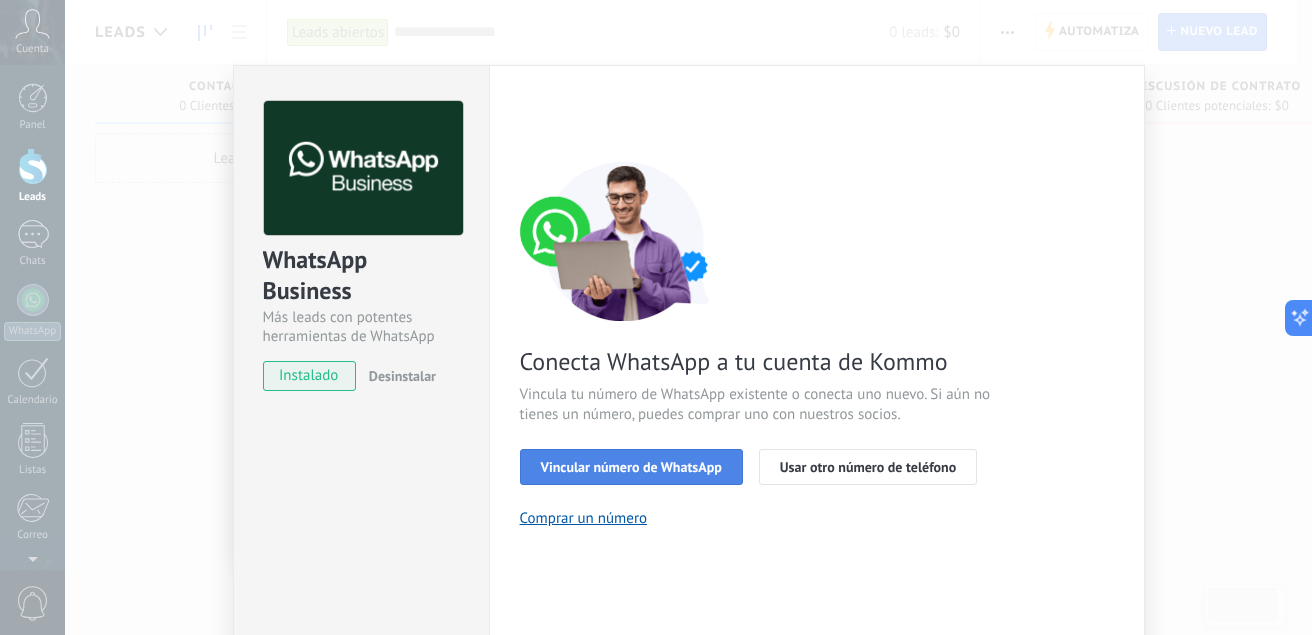 click on "Vincular número de WhatsApp" at bounding box center [631, 467] 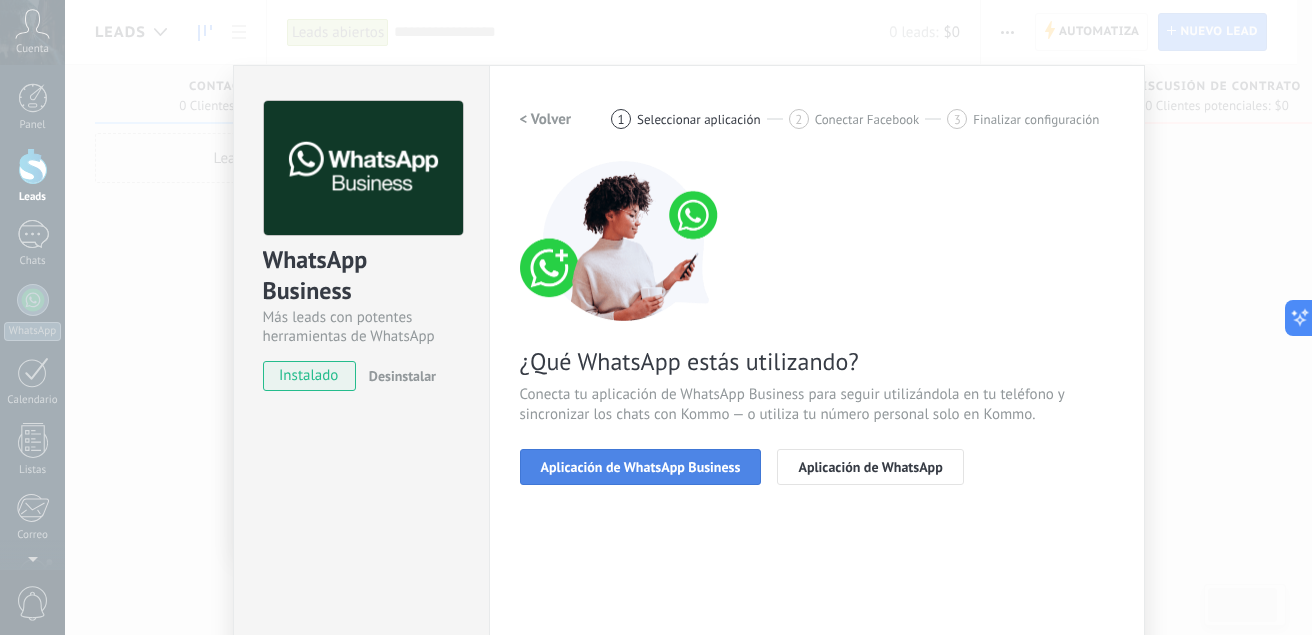 click on "Aplicación de WhatsApp Business" at bounding box center (641, 467) 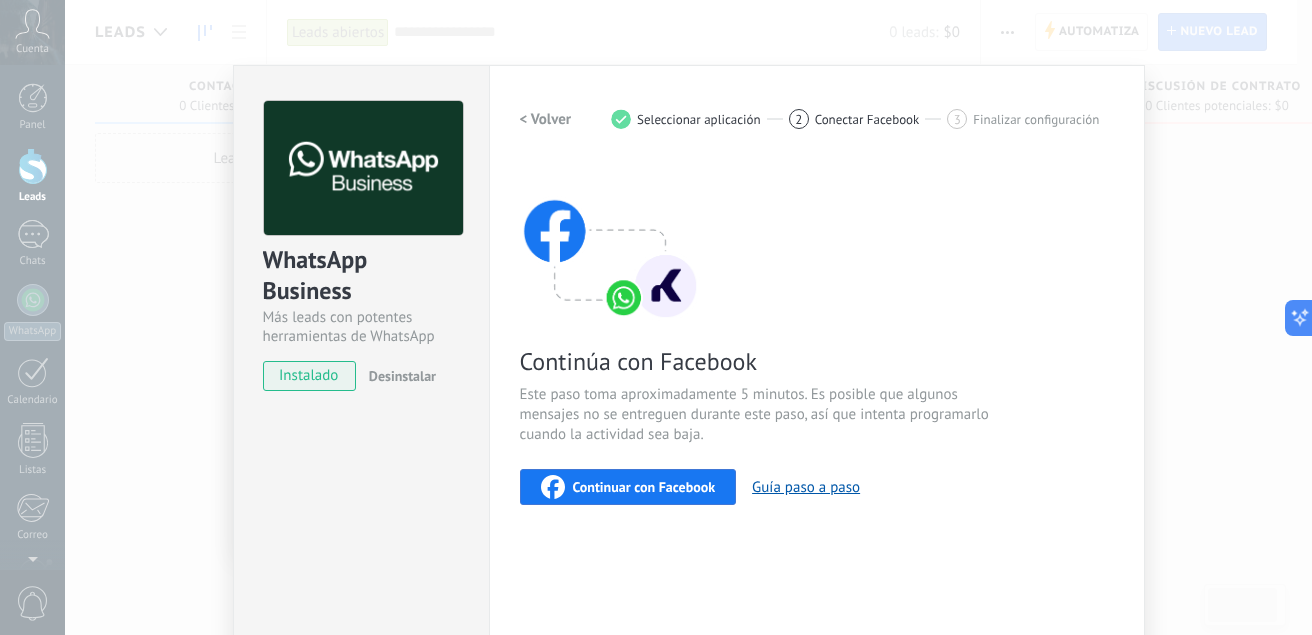 click on "Continuar con Facebook" at bounding box center [644, 487] 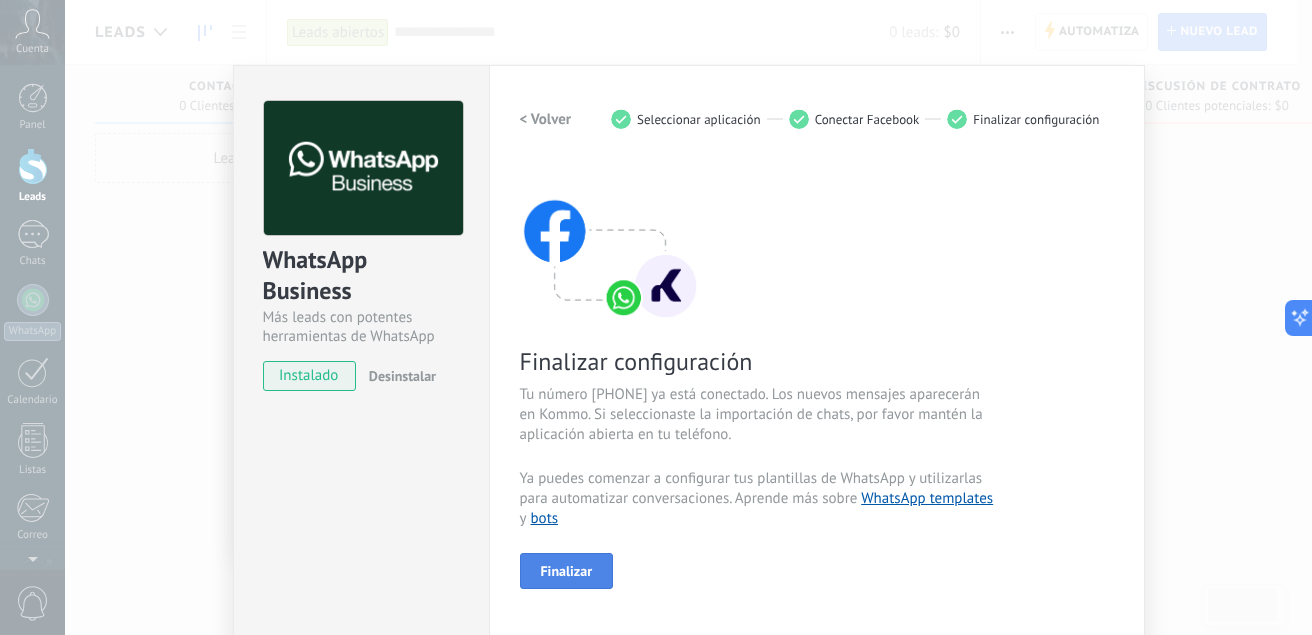 click on "Finalizar" at bounding box center [567, 571] 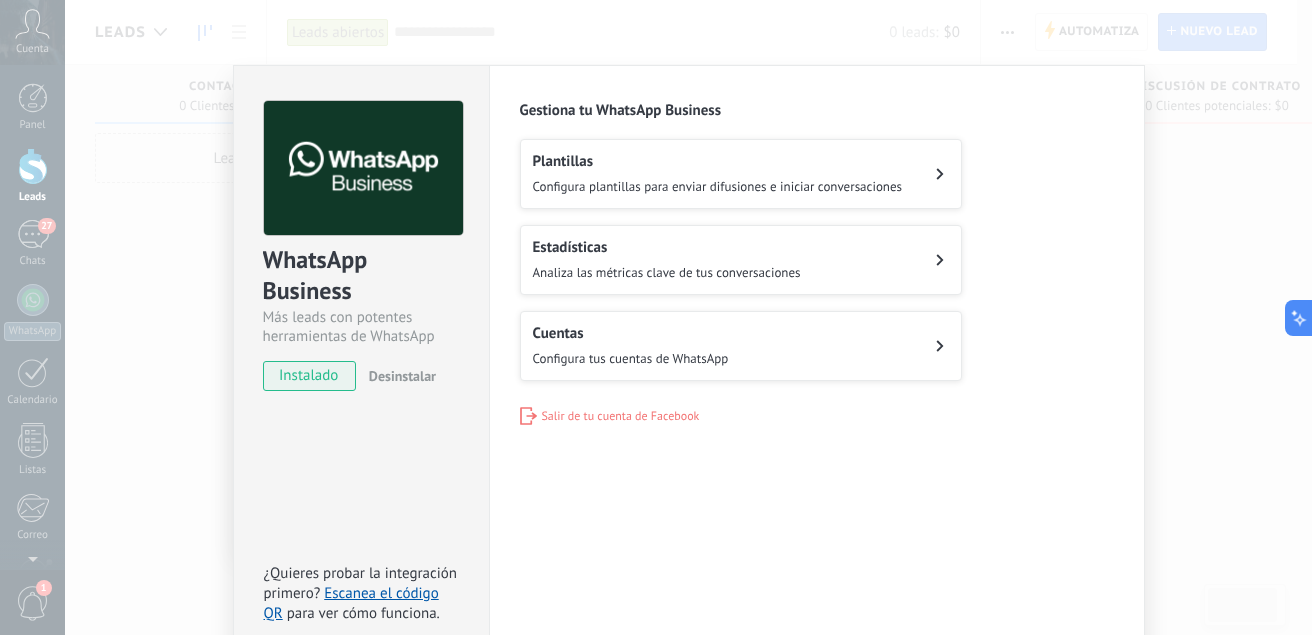 click on "Plantillas Configura plantillas para enviar difusiones e iniciar conversaciones" at bounding box center [741, 174] 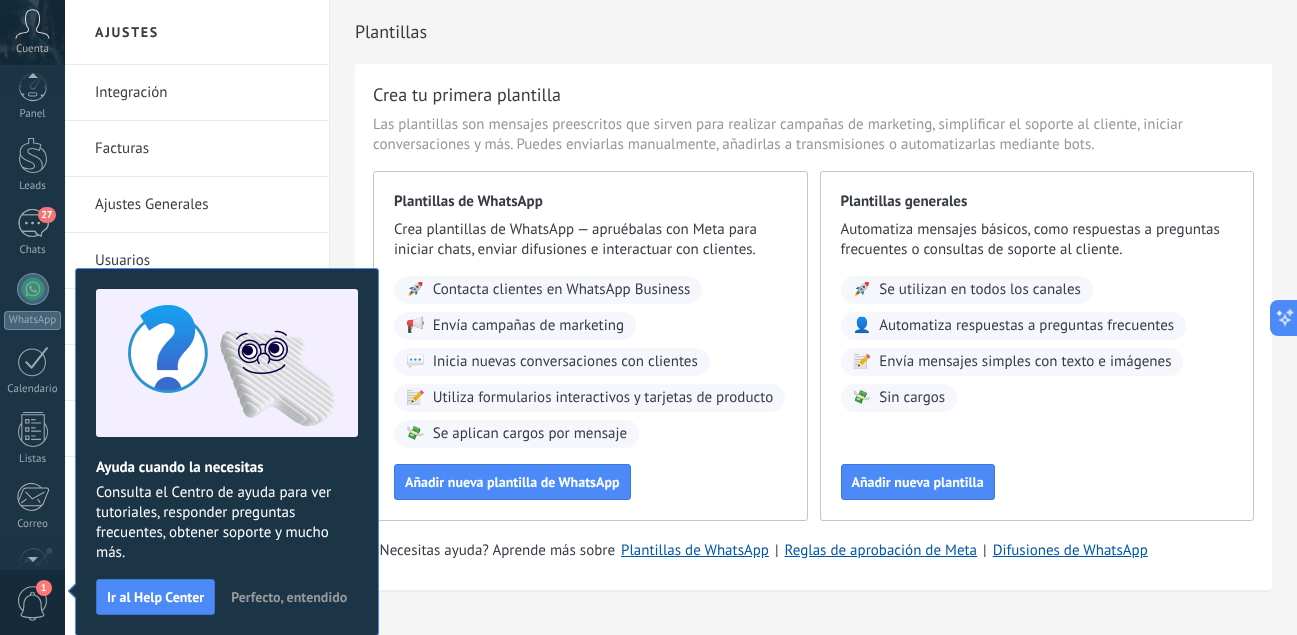 scroll, scrollTop: 197, scrollLeft: 0, axis: vertical 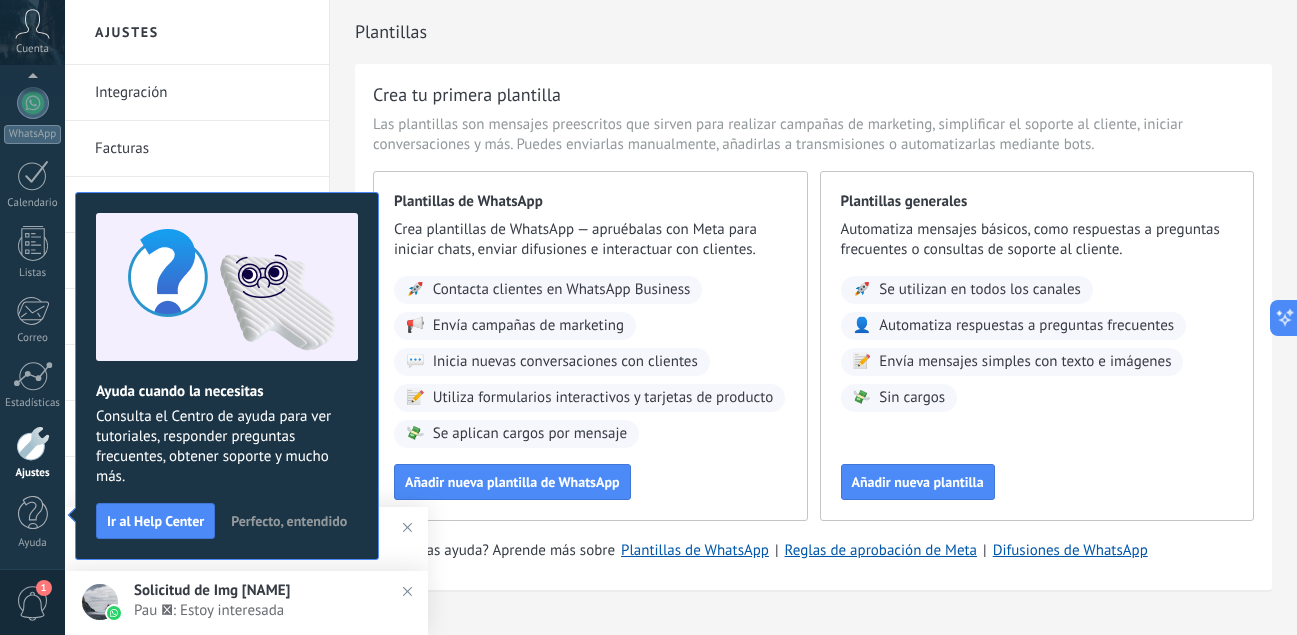 click on "Las plantillas son mensajes preescritos que sirven para realizar campañas de marketing, simplificar el soporte al cliente, iniciar conversaciones y más. Puedes enviarlas manualmente, añadirlas a transmisiones o automatizarlas mediante bots." at bounding box center (813, 135) 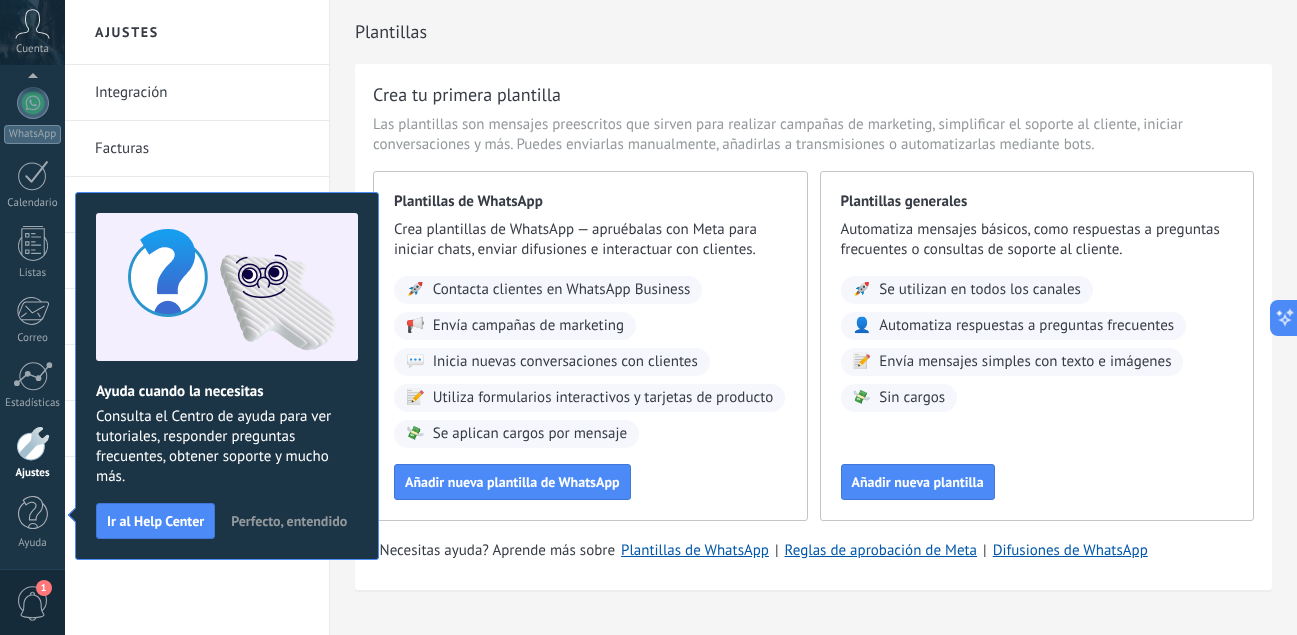 click on "Perfecto, entendido" at bounding box center [289, 521] 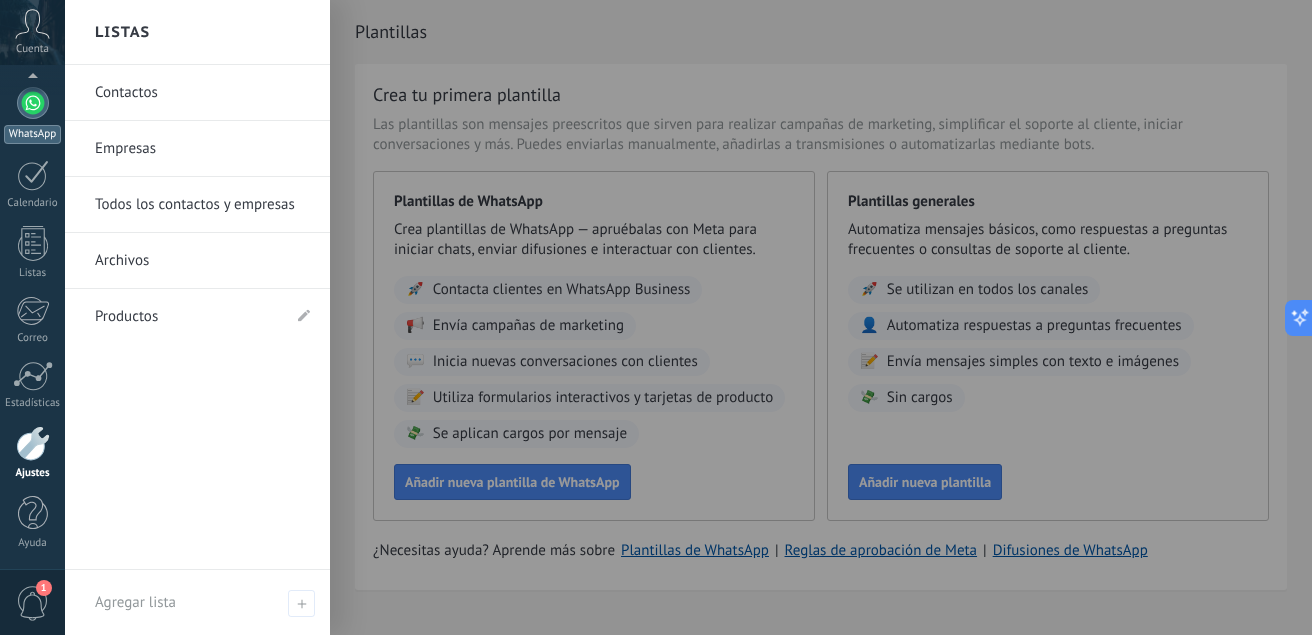 click on "WhatsApp" at bounding box center [32, 115] 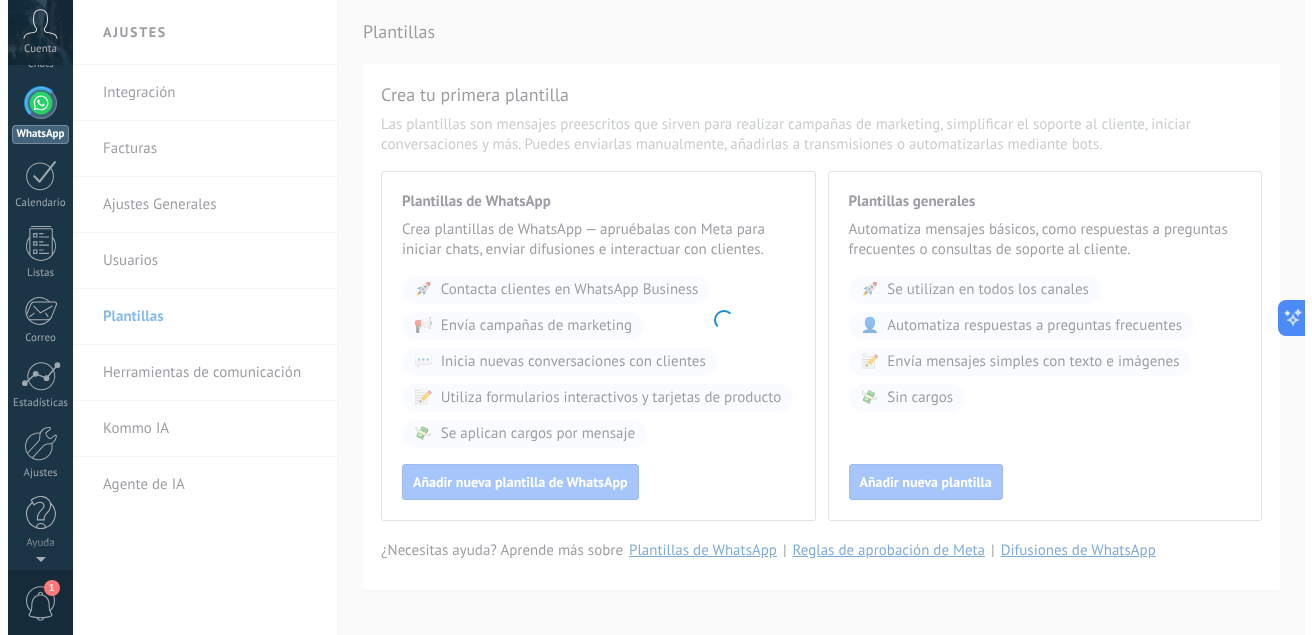 scroll, scrollTop: 0, scrollLeft: 0, axis: both 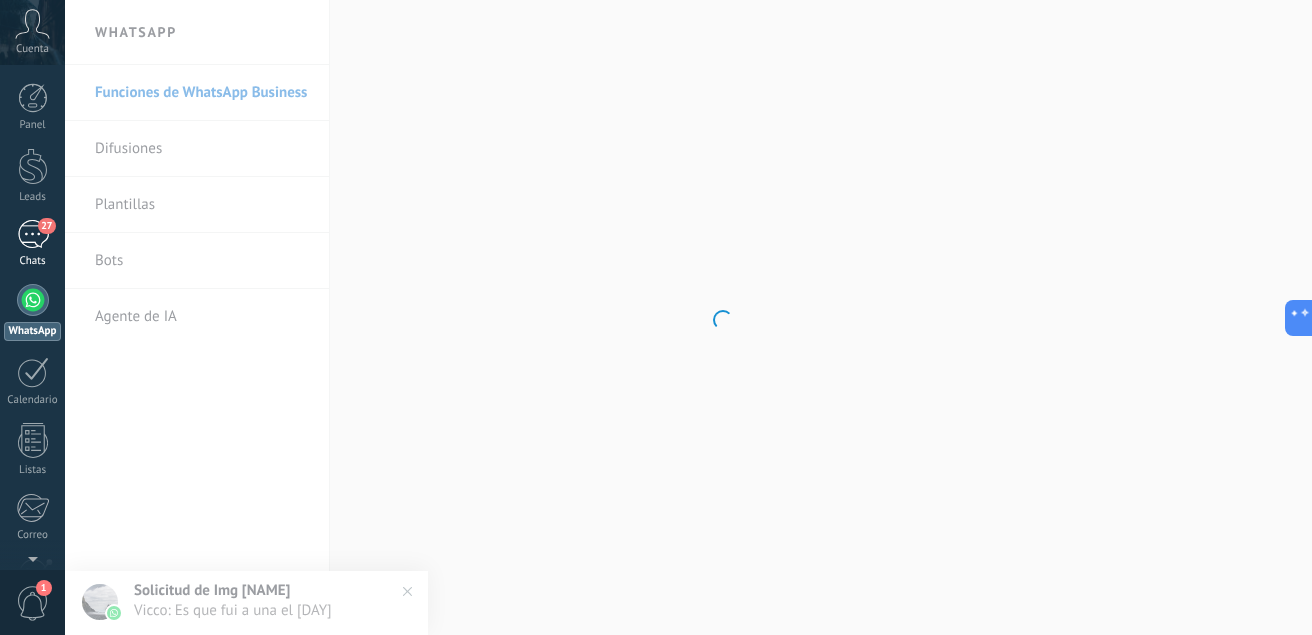 click on "27" at bounding box center (33, 234) 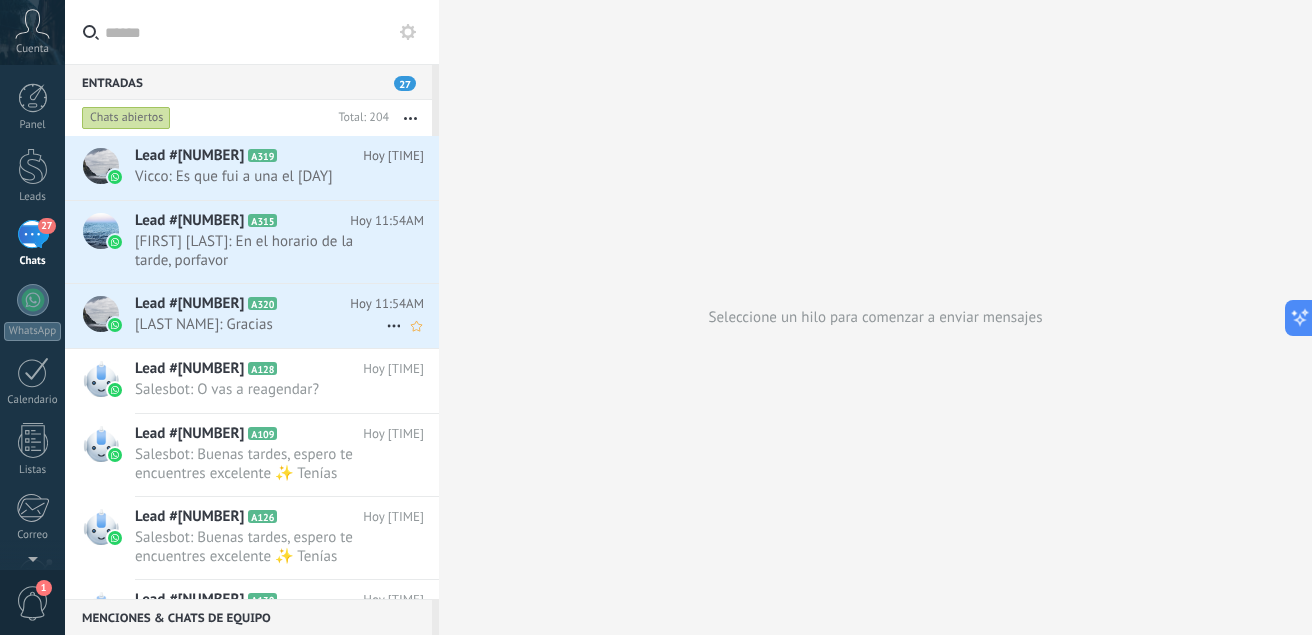 click on "[LAST NAME]: Gracias" at bounding box center [260, 324] 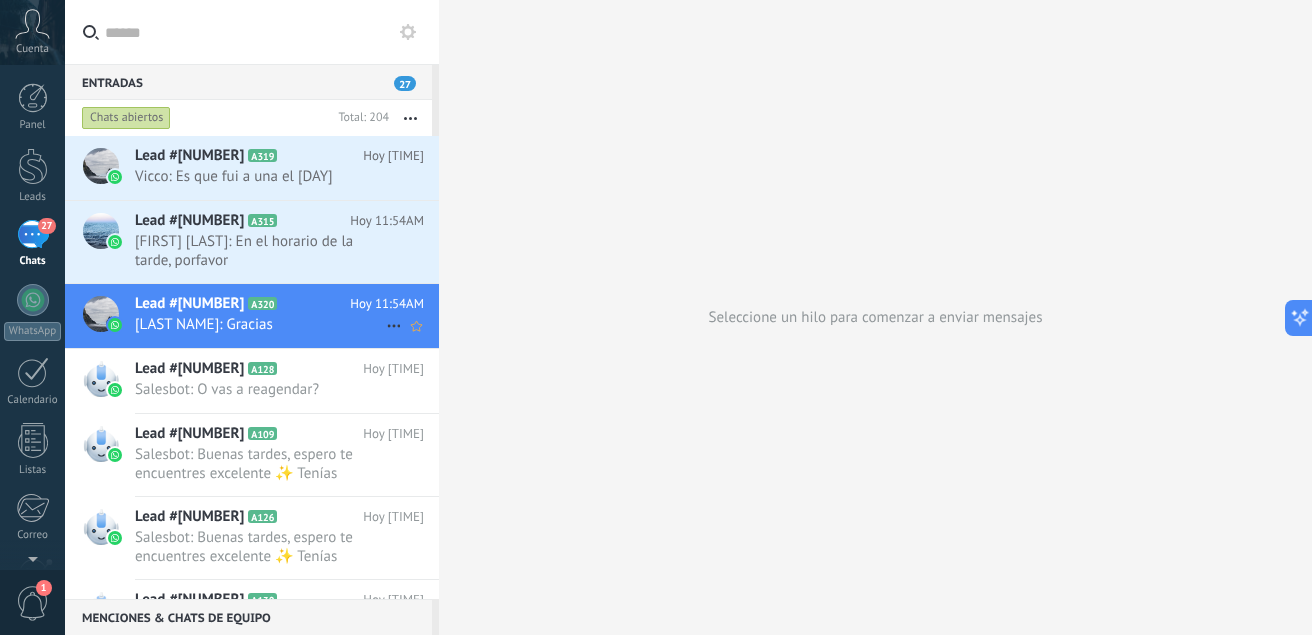 click on "[LAST NAME]: Gracias" at bounding box center [260, 324] 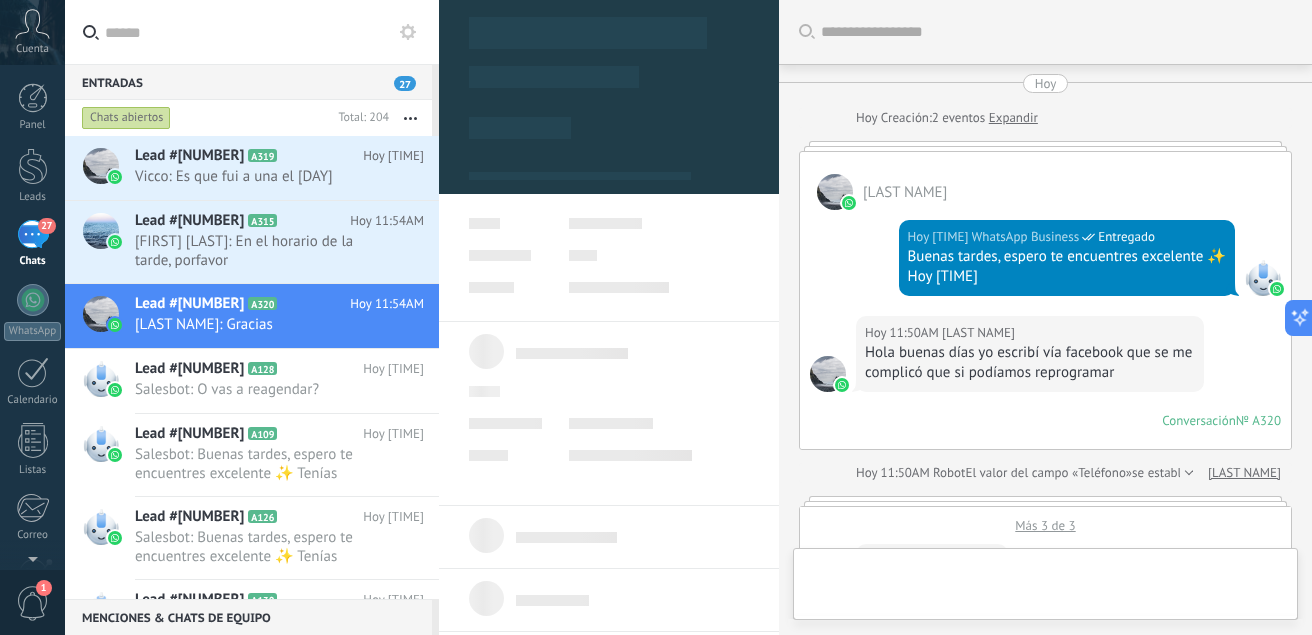 scroll, scrollTop: 1088, scrollLeft: 0, axis: vertical 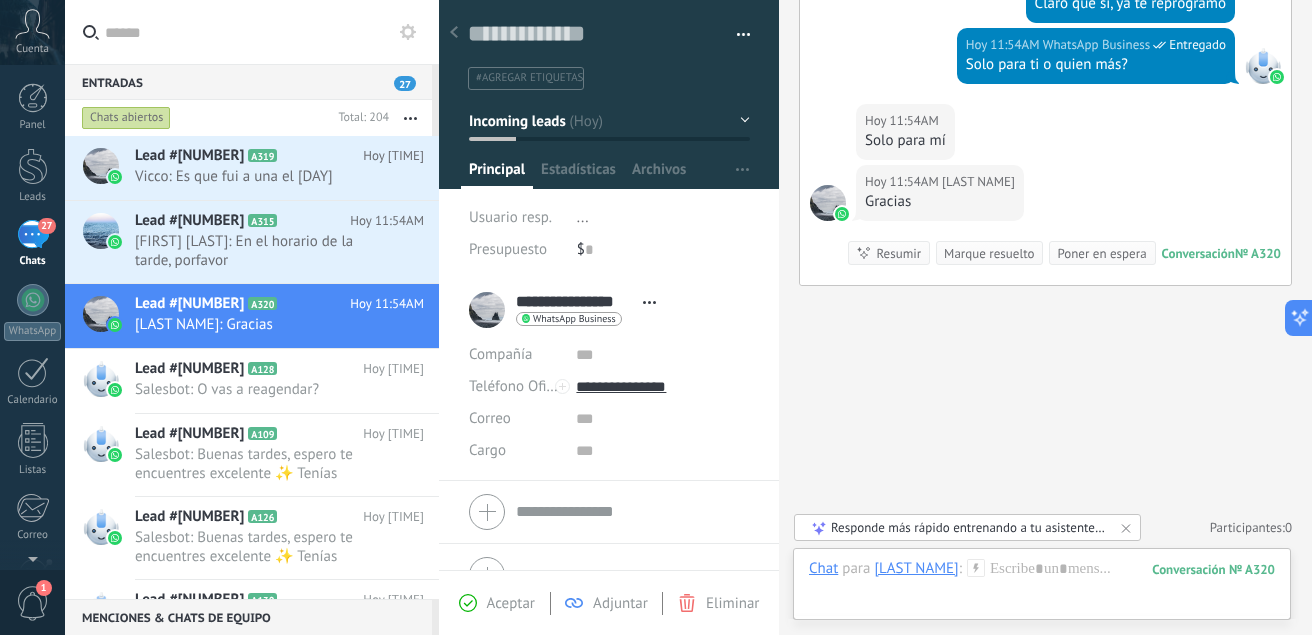 click on "Adjuntar" at bounding box center [620, 603] 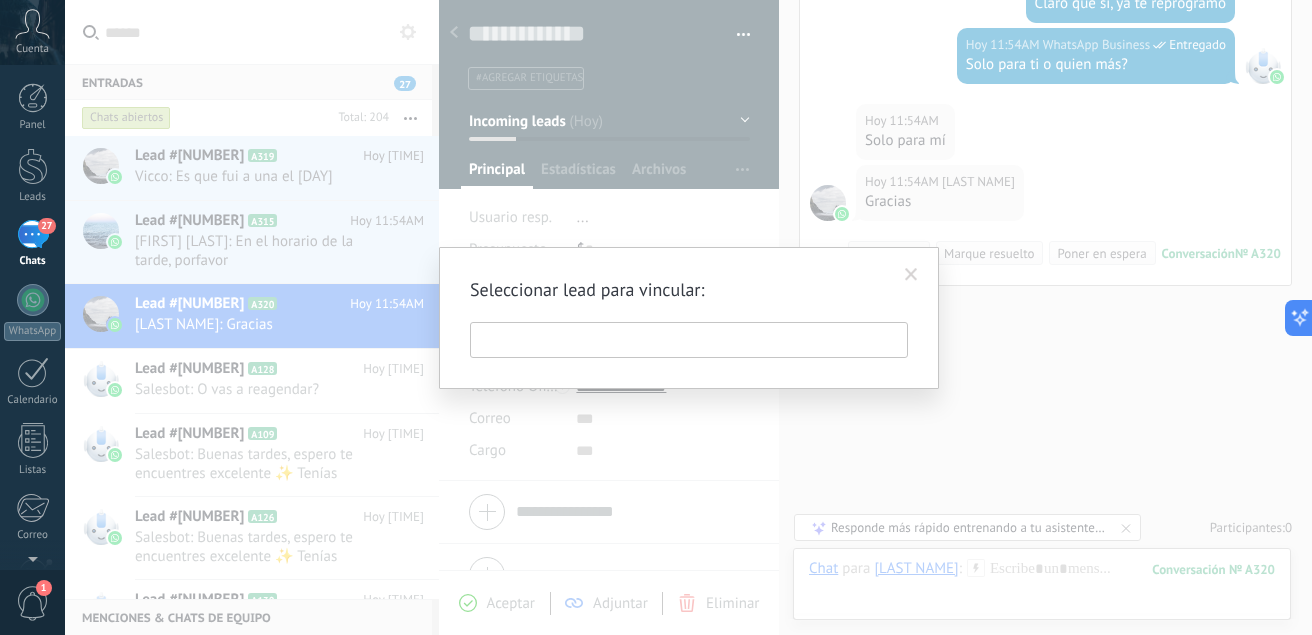 click at bounding box center (689, 340) 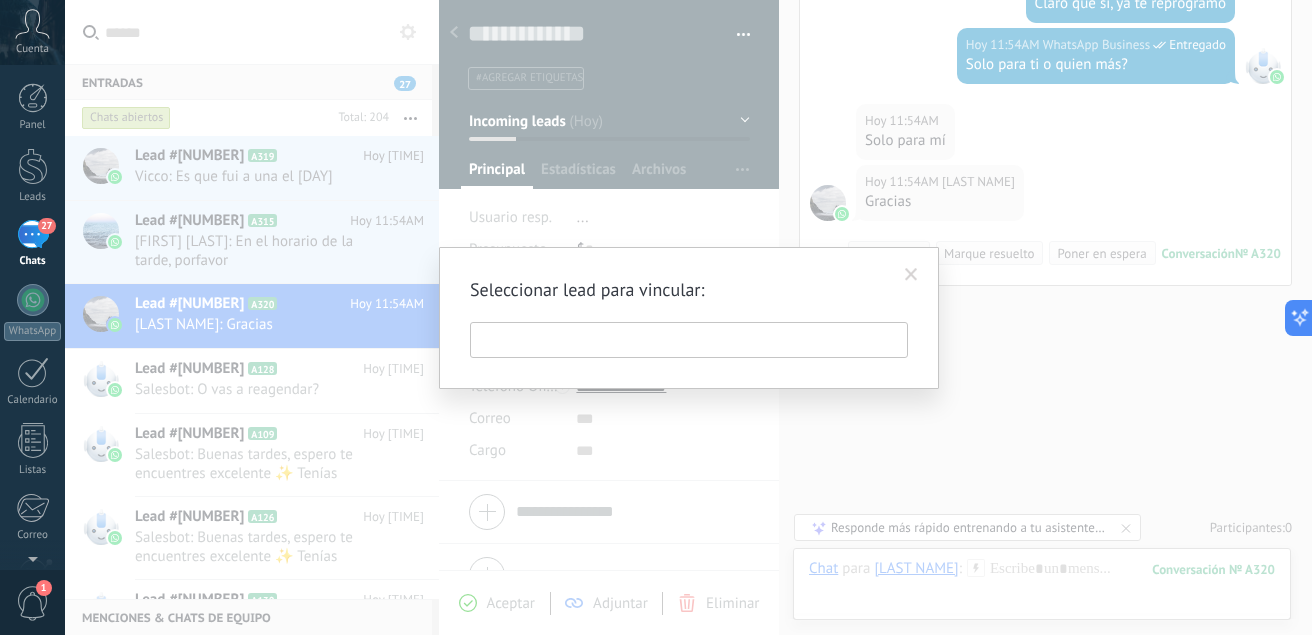 click at bounding box center (911, 275) 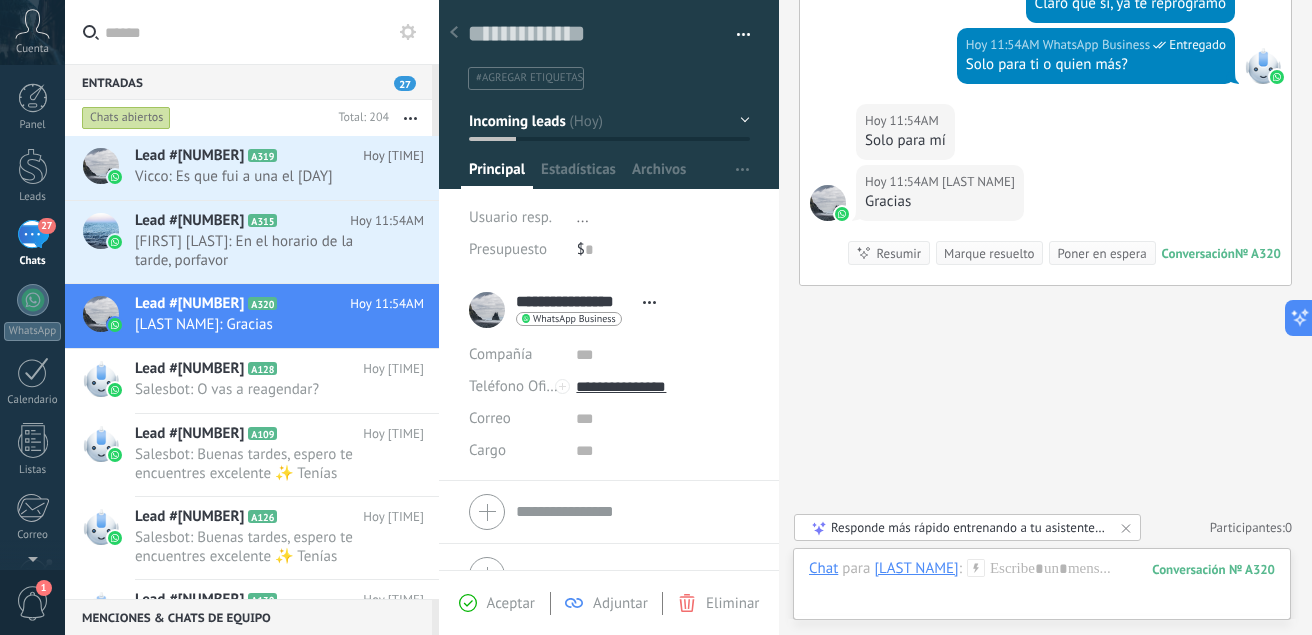 scroll, scrollTop: 1088, scrollLeft: 0, axis: vertical 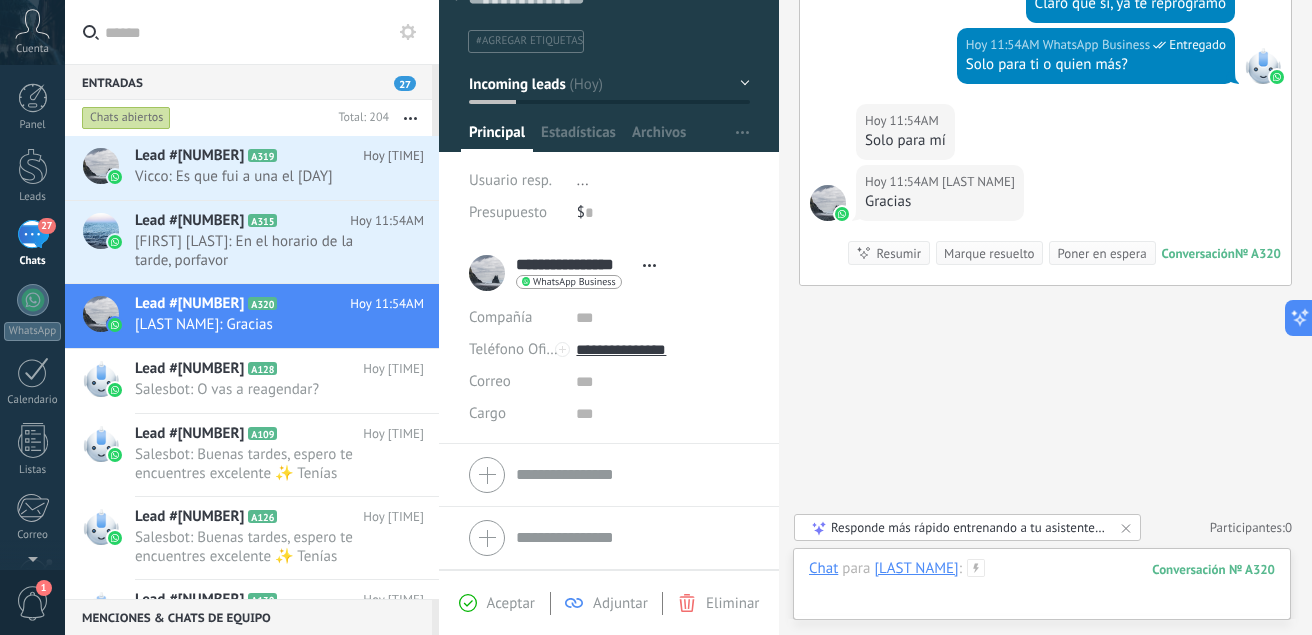 click at bounding box center [1042, 589] 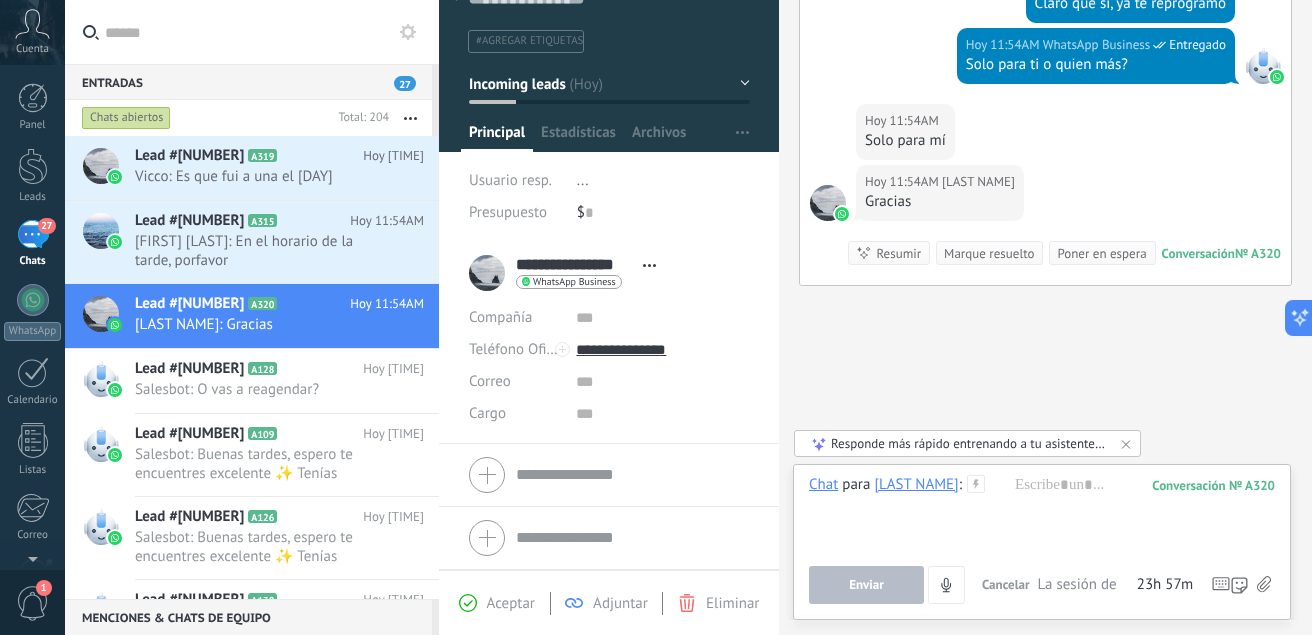 click 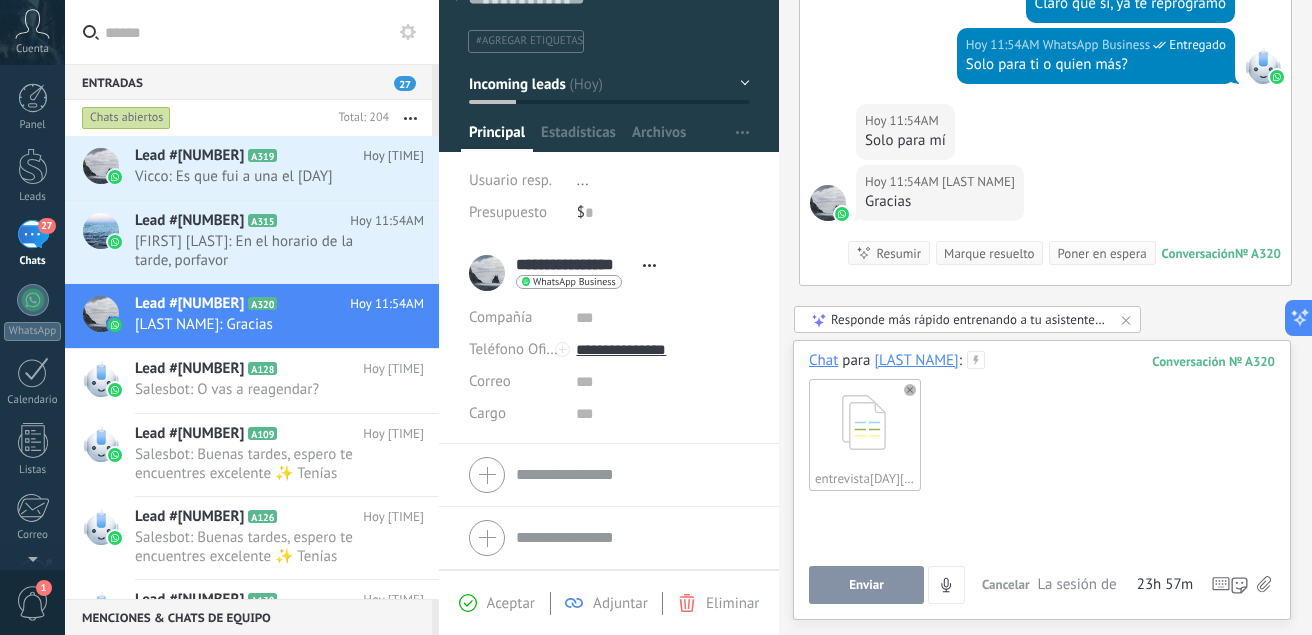 type 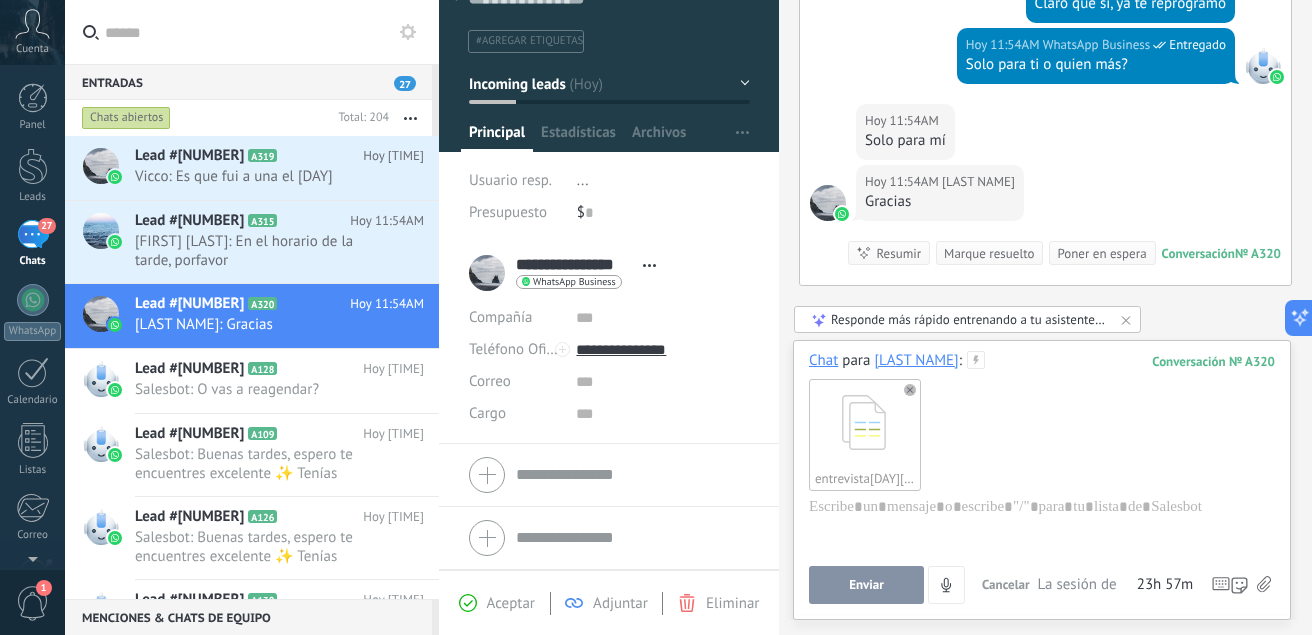 click on "Enviar" at bounding box center [866, 585] 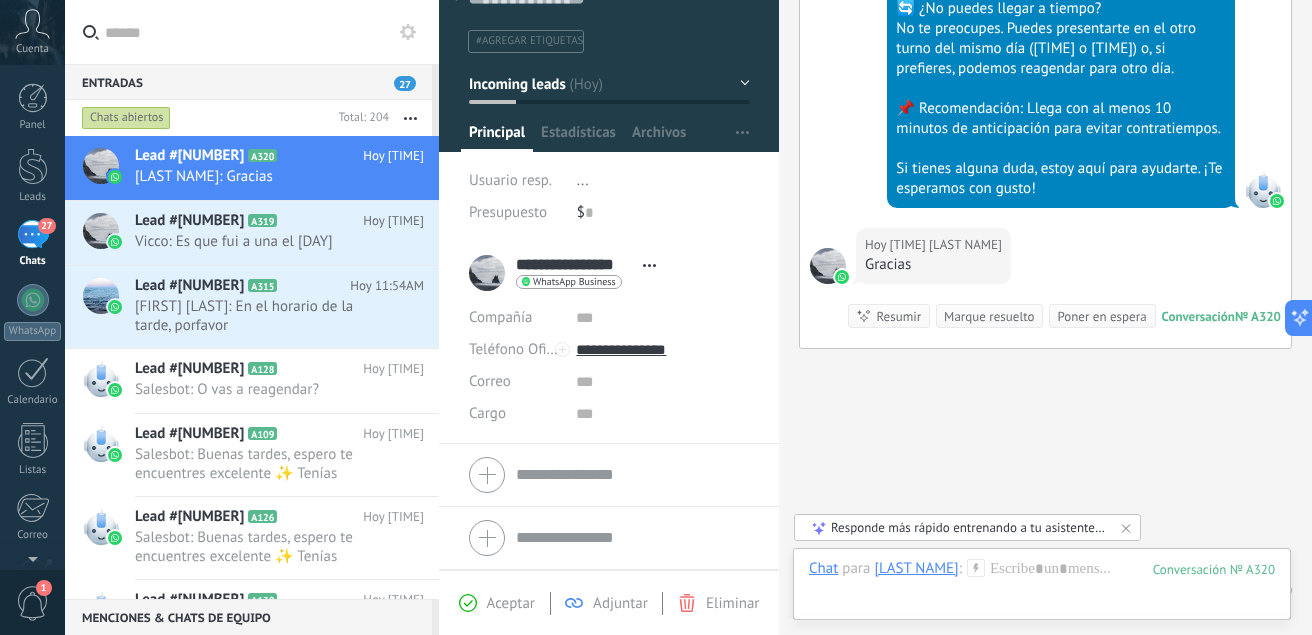 scroll, scrollTop: 1962, scrollLeft: 0, axis: vertical 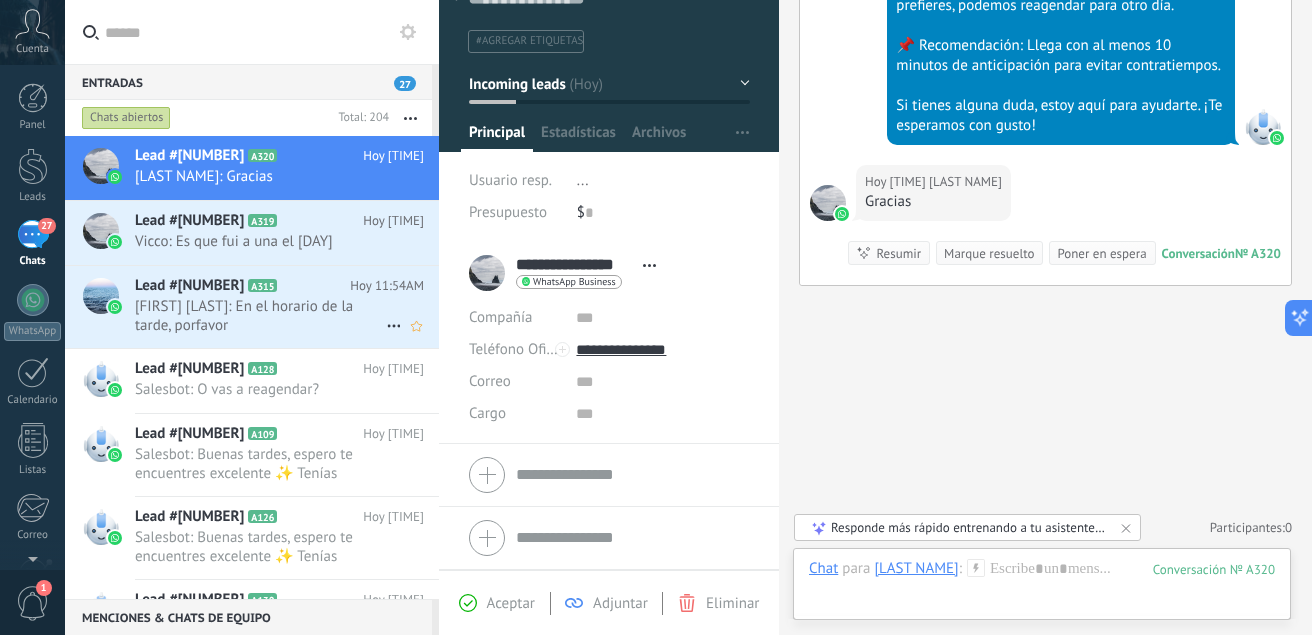 click on "[FIRST] [LAST]: En el horario de la tarde, porfavor" at bounding box center [260, 316] 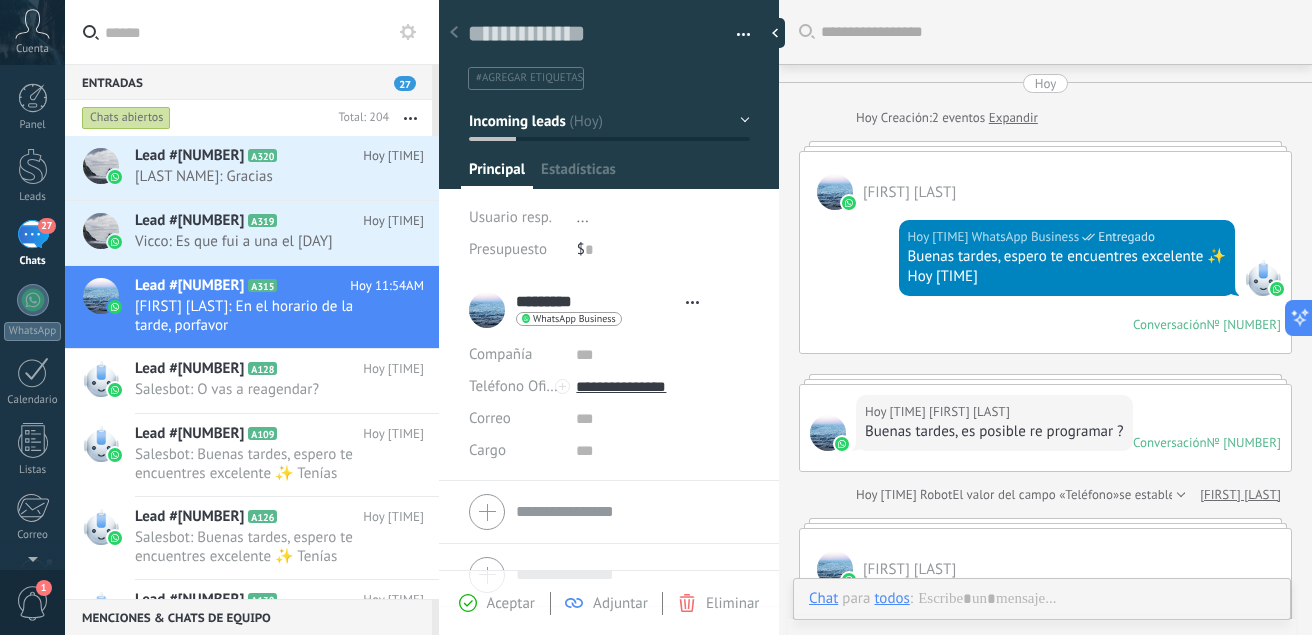 scroll, scrollTop: 30, scrollLeft: 0, axis: vertical 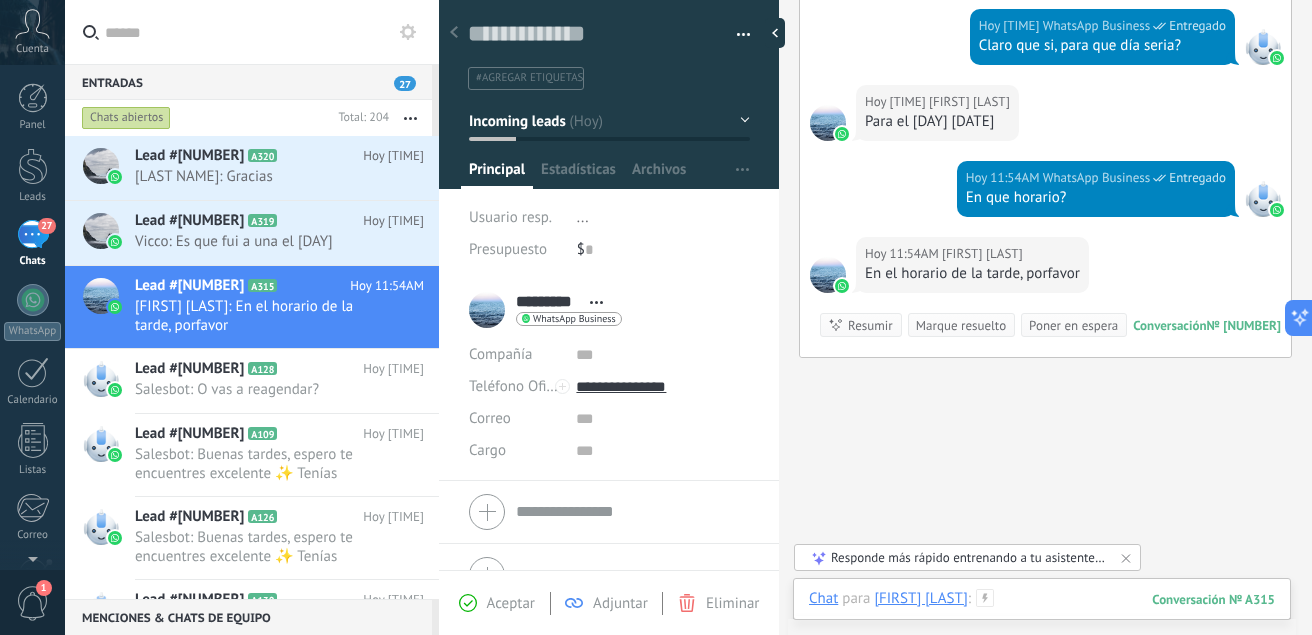 click at bounding box center [1042, 619] 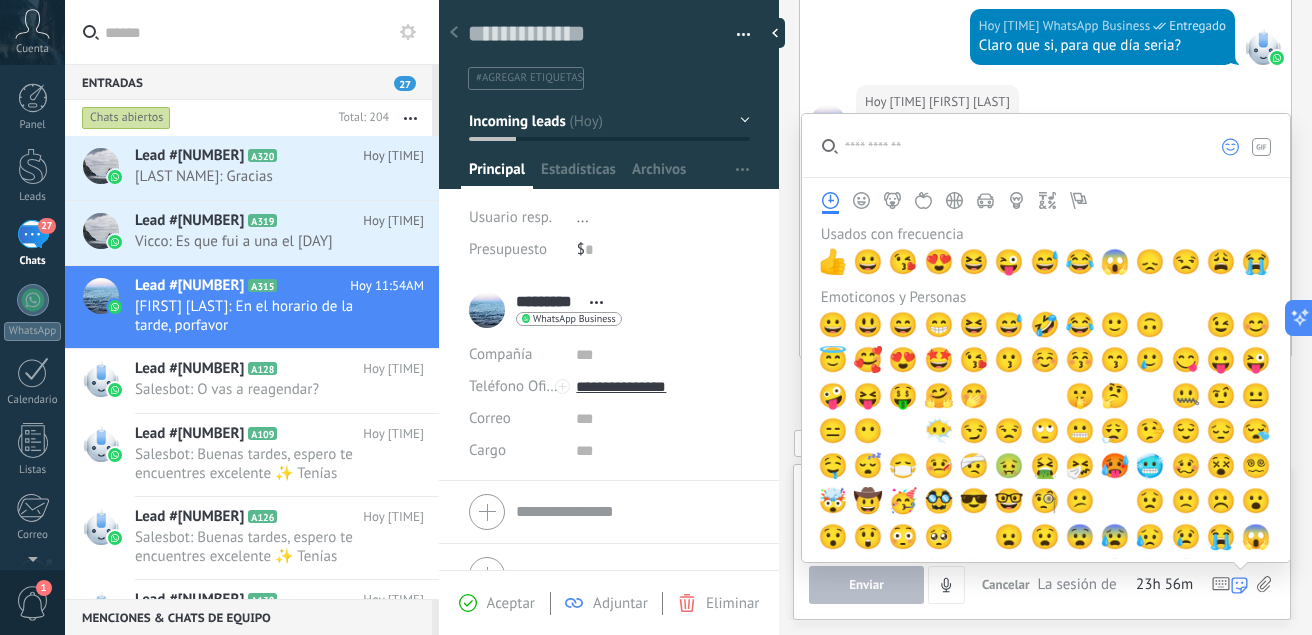 click on "Enviar Cancelar Rastrear clics en links ? Reducir links largos y rastrear clics: cuando se habilita, los URLs que envías serán reemplazados con links de rastreo. Una vez clickeados, un evento se registrará en el feed del lead. Abajo seleccione las fuentes que utilizan esta  en Ajustes Las plantillas no pueden ser editadas 23h 56m La sesión de mensajería finaliza en: Atajos – ejecutar bots y plantillas – seleccionar acción – mencionar a un colega – seleccionar el destinatario – insertar valor del campo Kommo AI Beta Corregir gramática y ortografía Hacerlo profesional Hacerlo amistoso Hacerlo ingenioso Hacerlo más largo Hacerlo más corto Simplificarlo" at bounding box center [1042, 585] 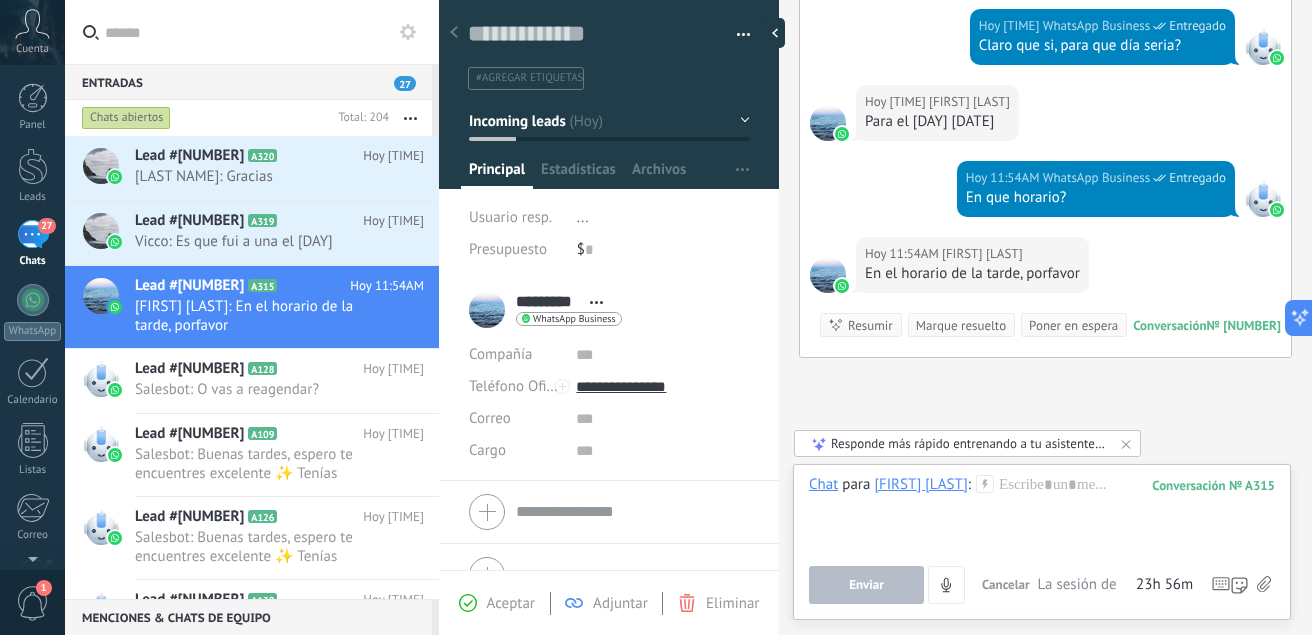 click 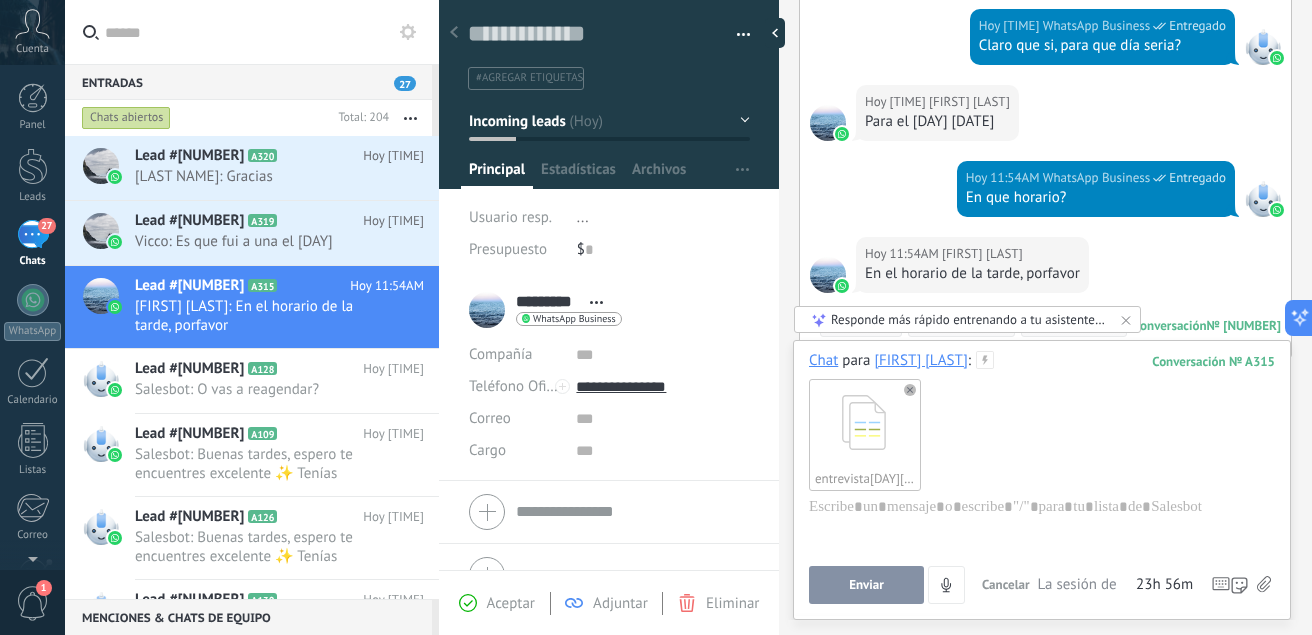click on "Enviar" at bounding box center [866, 585] 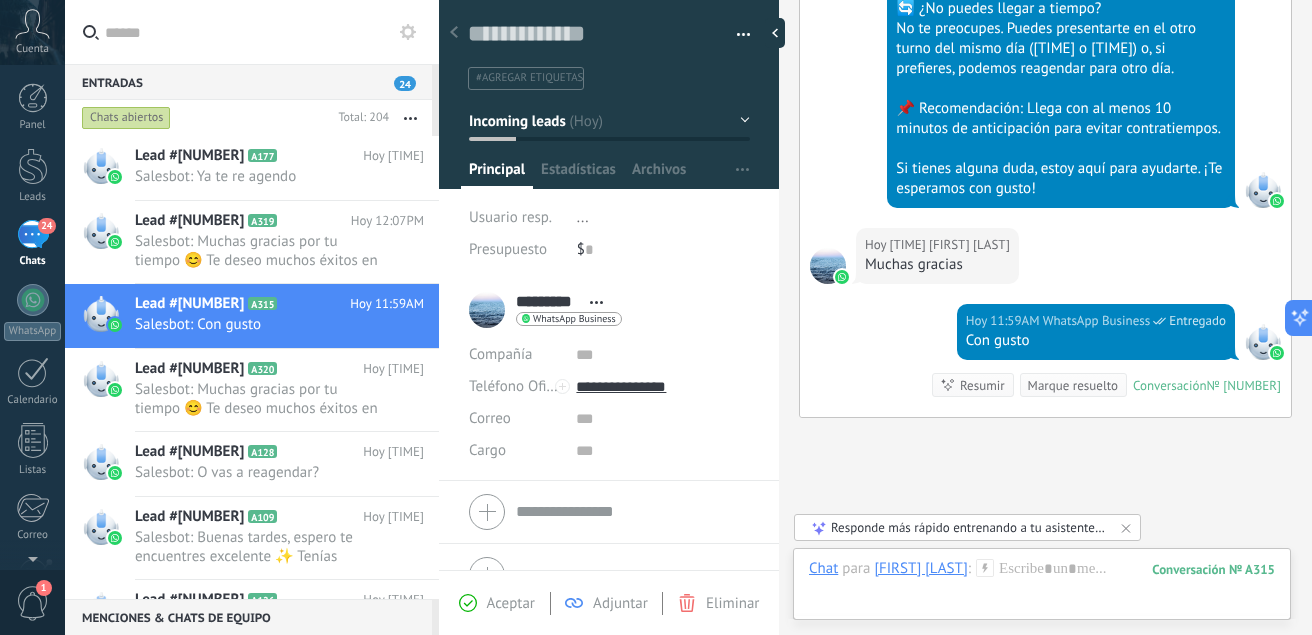 scroll, scrollTop: 1623, scrollLeft: 0, axis: vertical 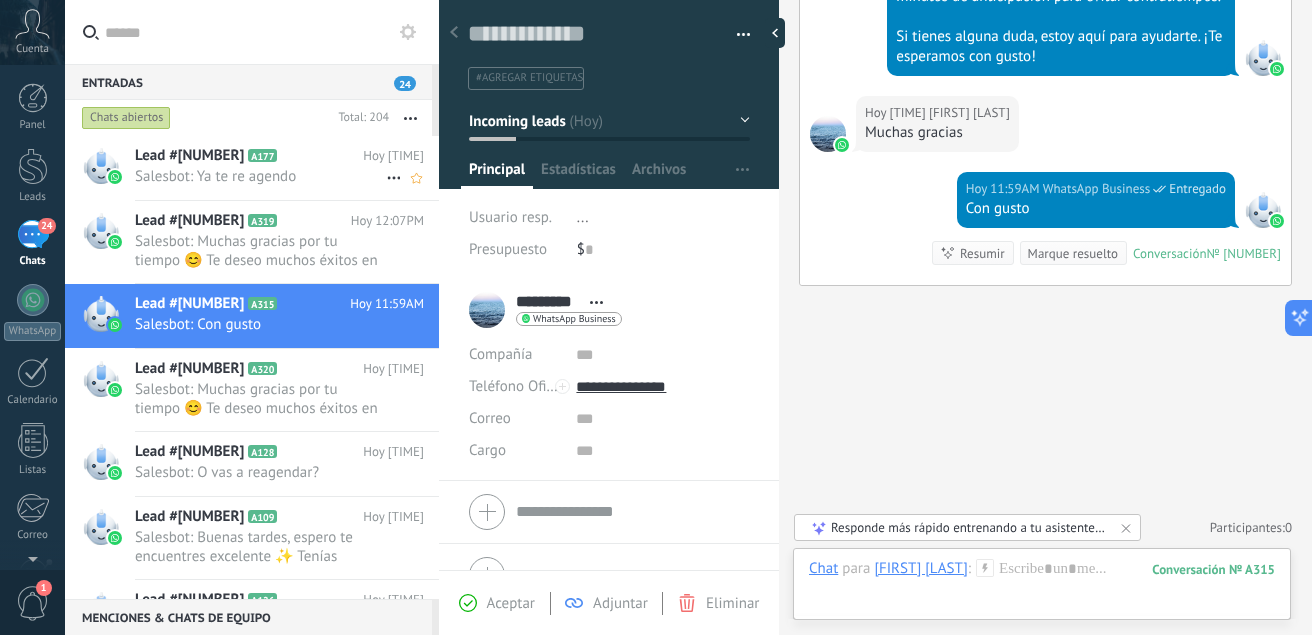 click on "Salesbot: Ya te re agendo" at bounding box center [260, 176] 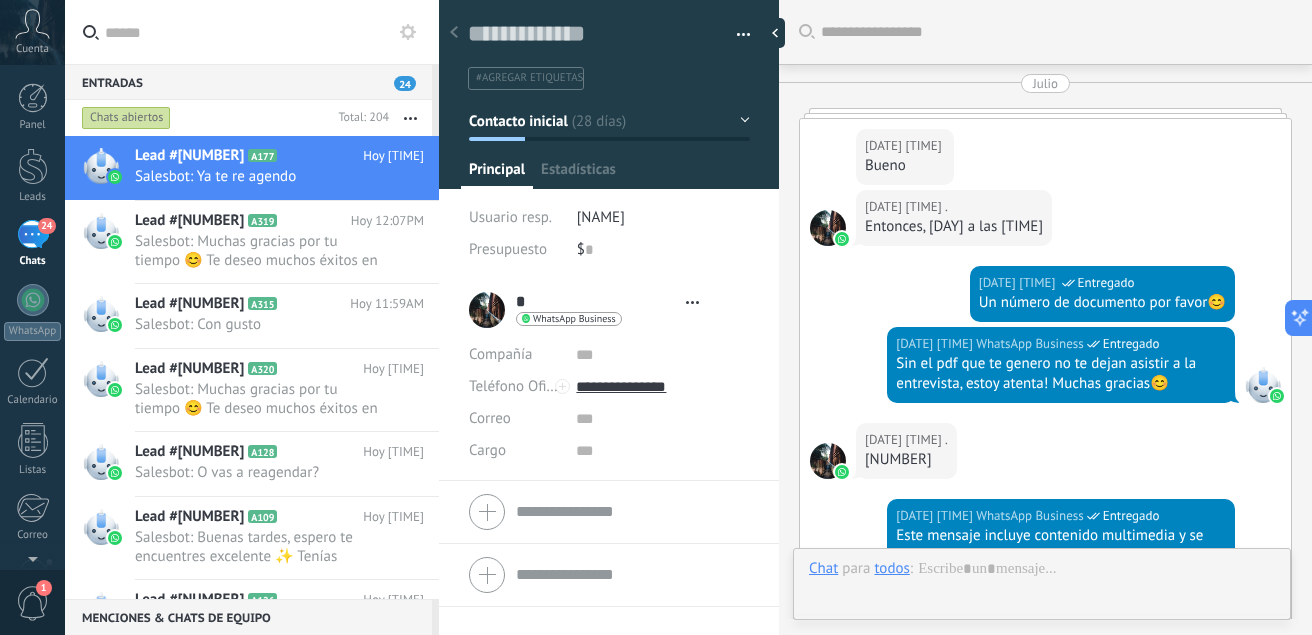 type on "**********" 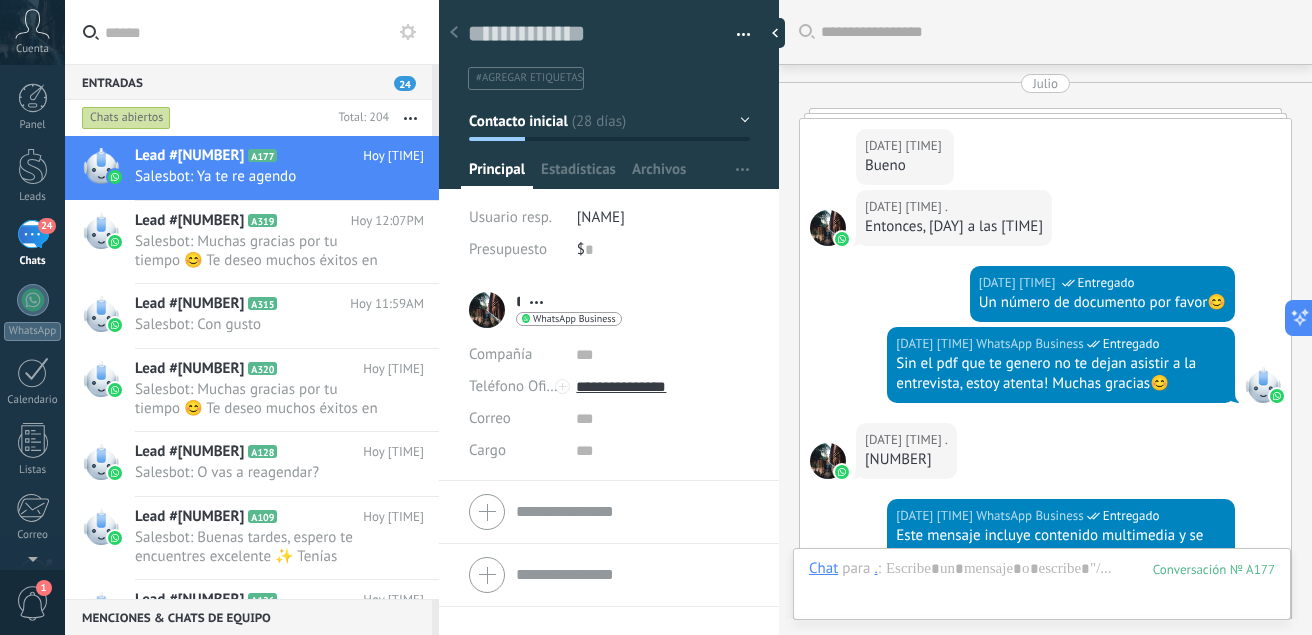 scroll, scrollTop: 30, scrollLeft: 0, axis: vertical 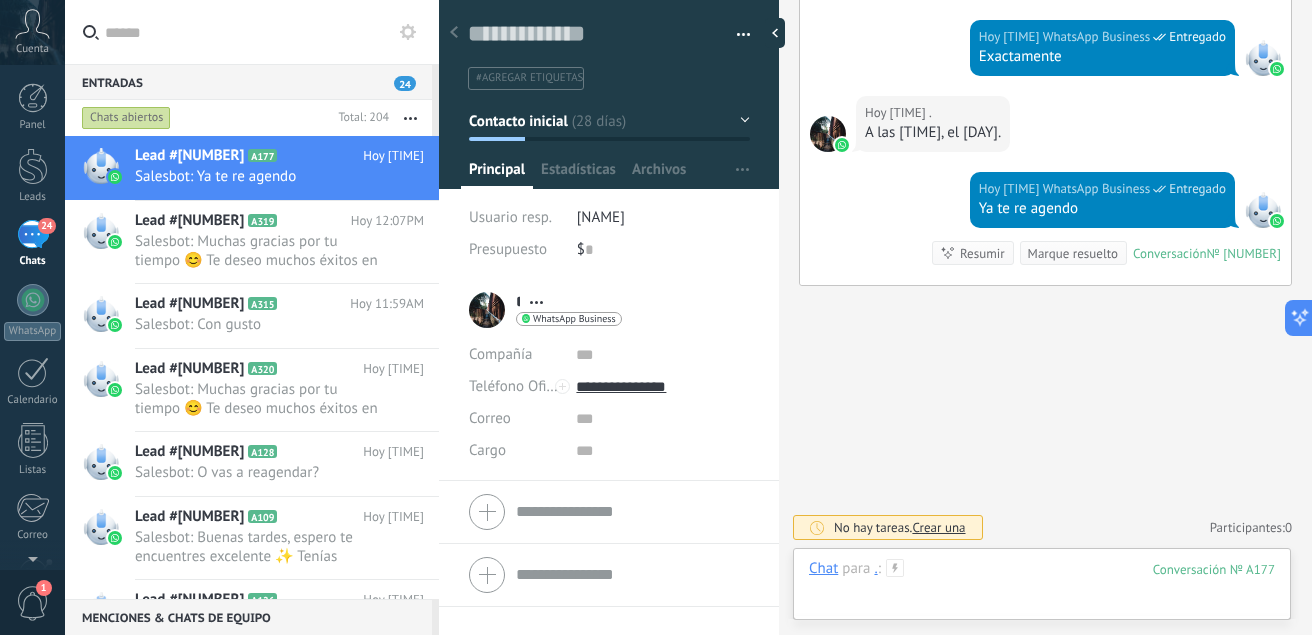 click at bounding box center (1042, 589) 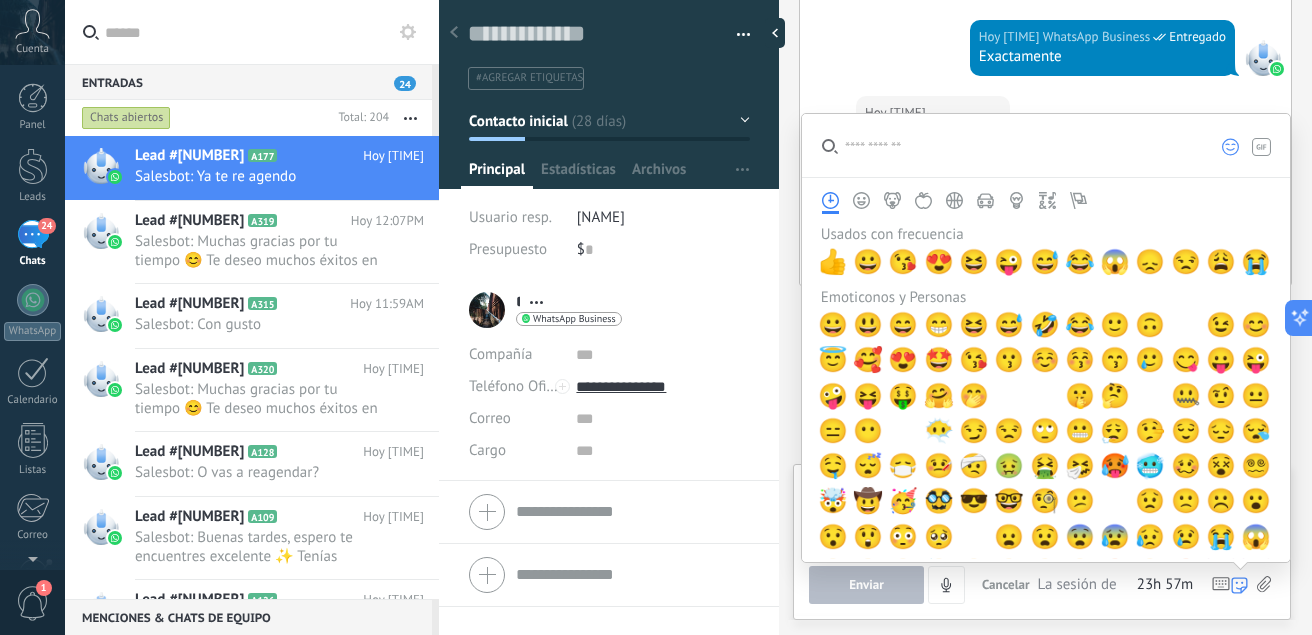 click 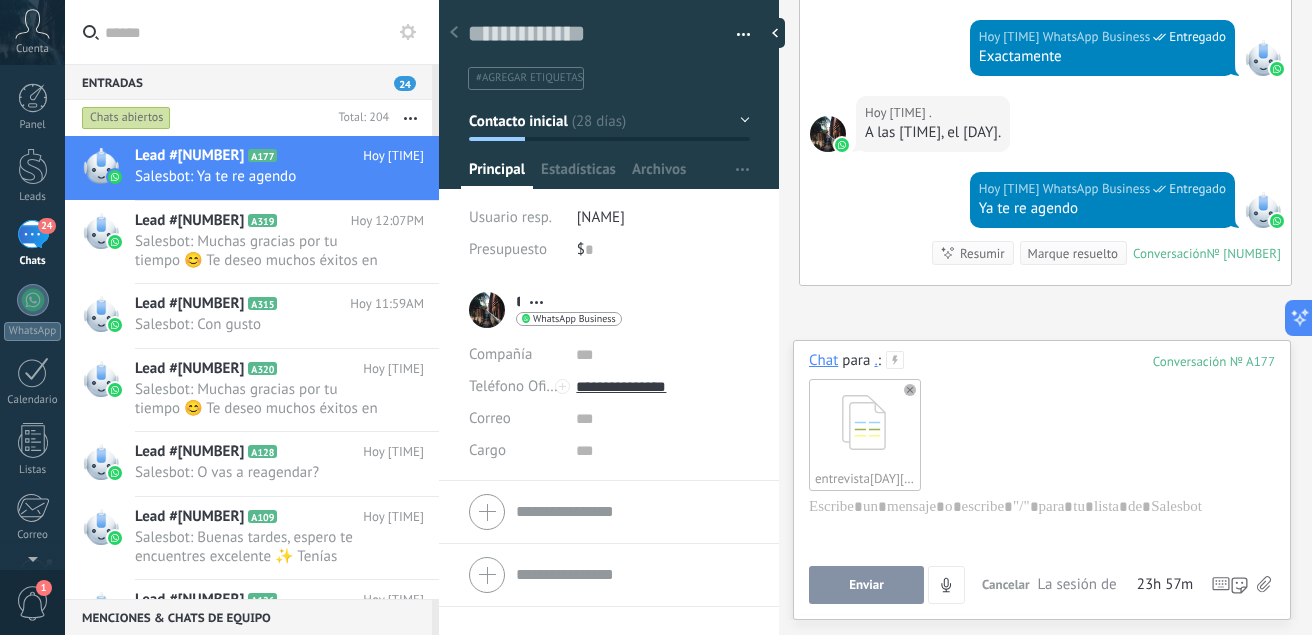 click on "Enviar" at bounding box center [866, 585] 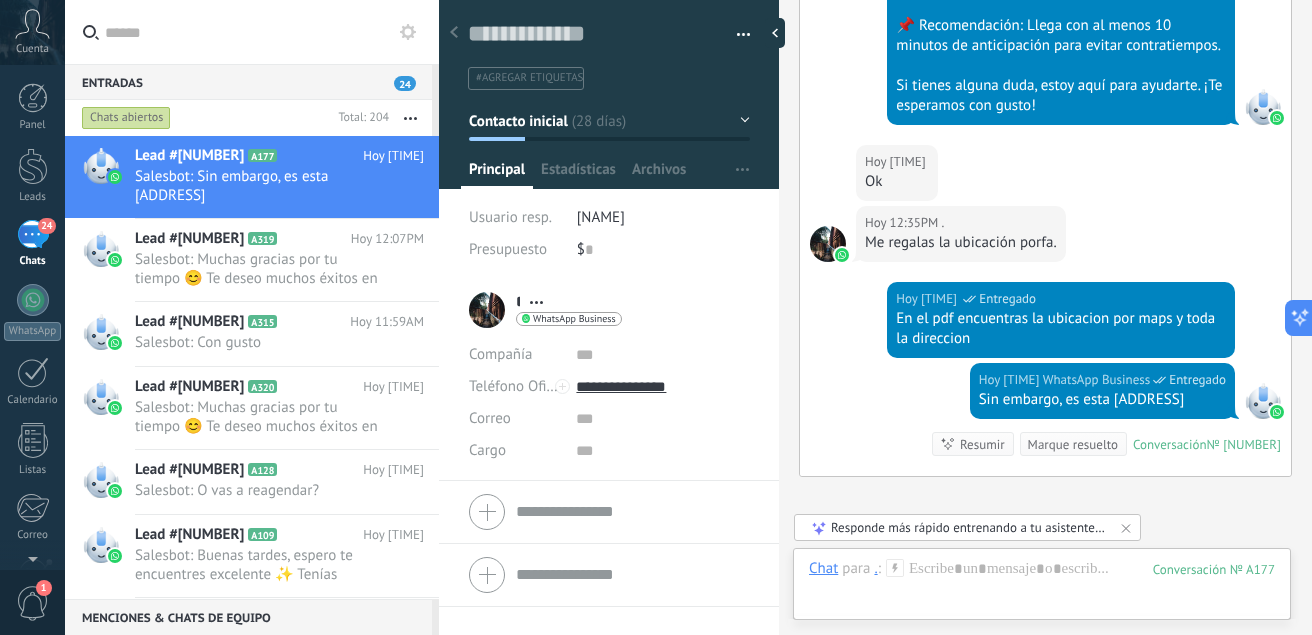 scroll, scrollTop: 3824, scrollLeft: 0, axis: vertical 